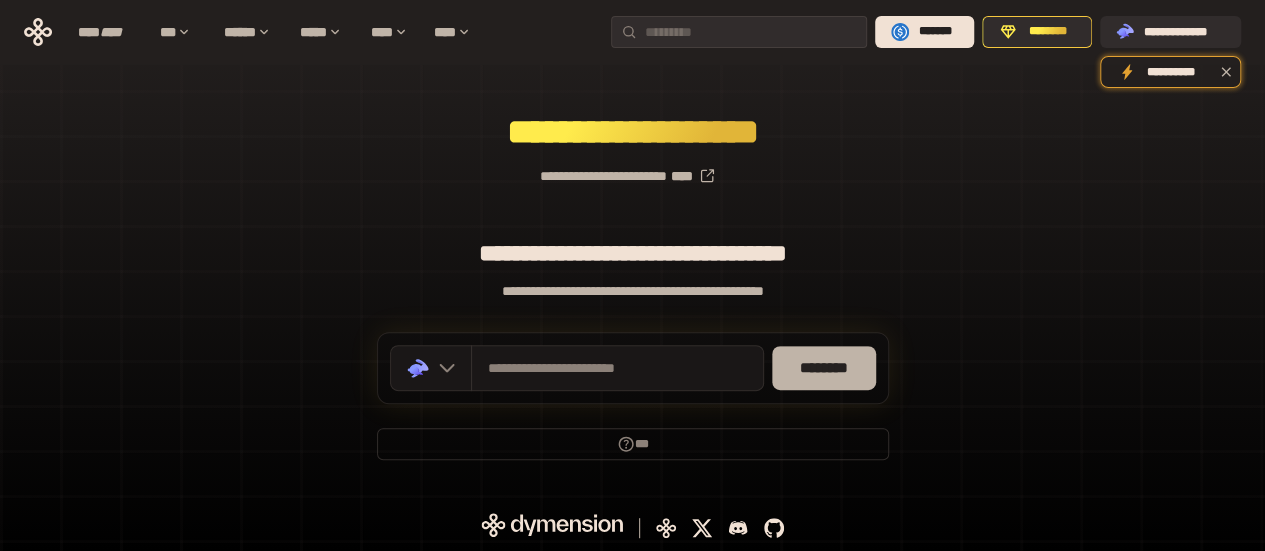 scroll, scrollTop: 131, scrollLeft: 0, axis: vertical 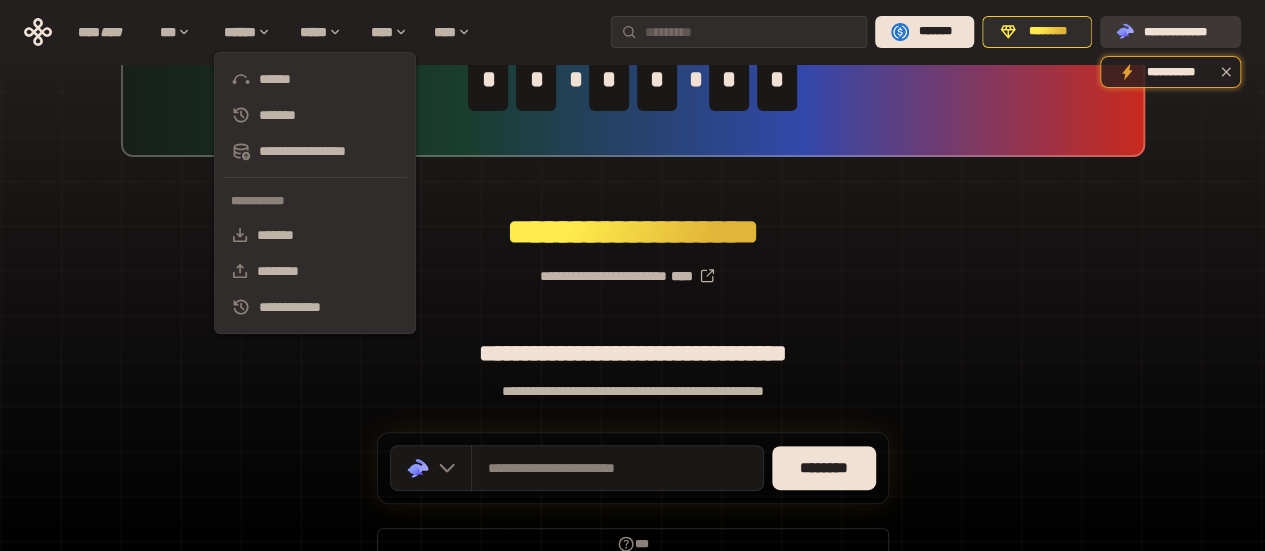 click on "**********" at bounding box center [1184, 32] 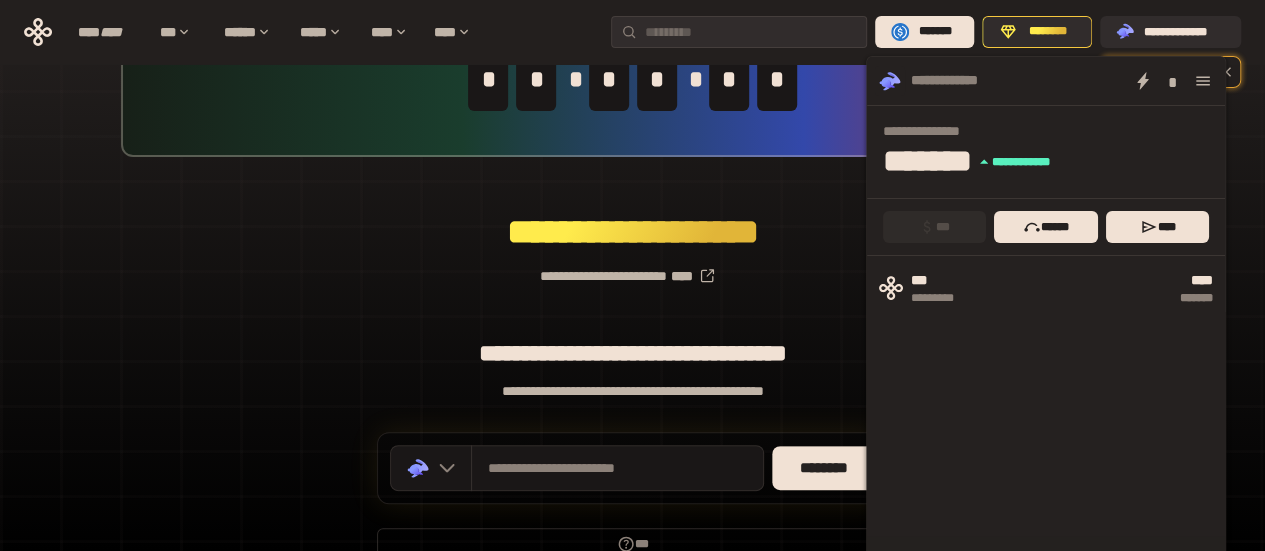 click on "**********" at bounding box center (632, 268) 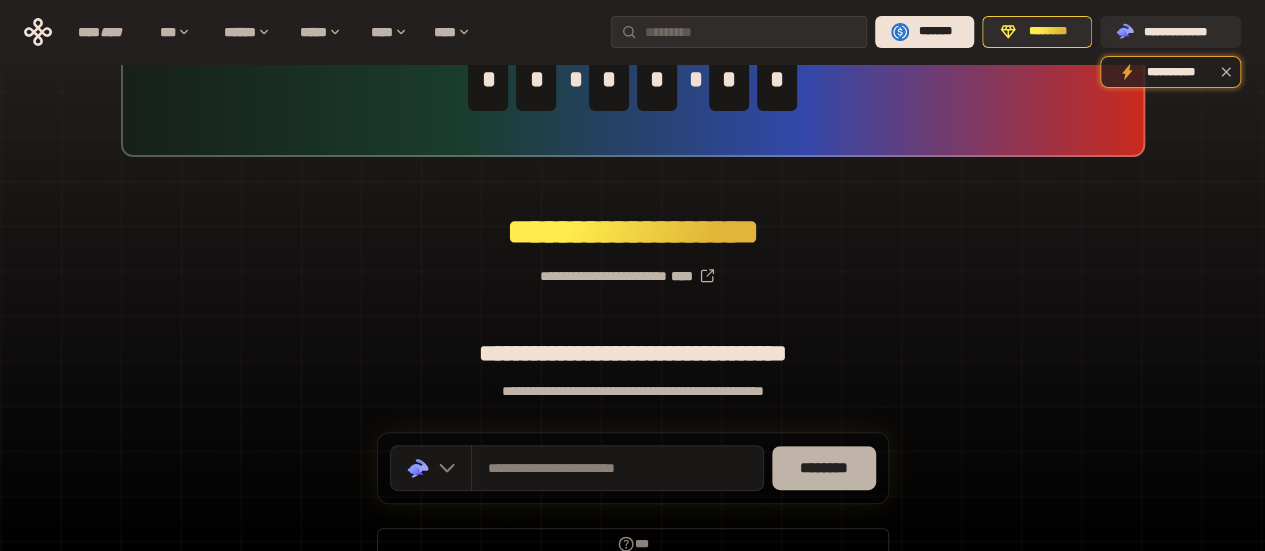 click on "********" at bounding box center [824, 468] 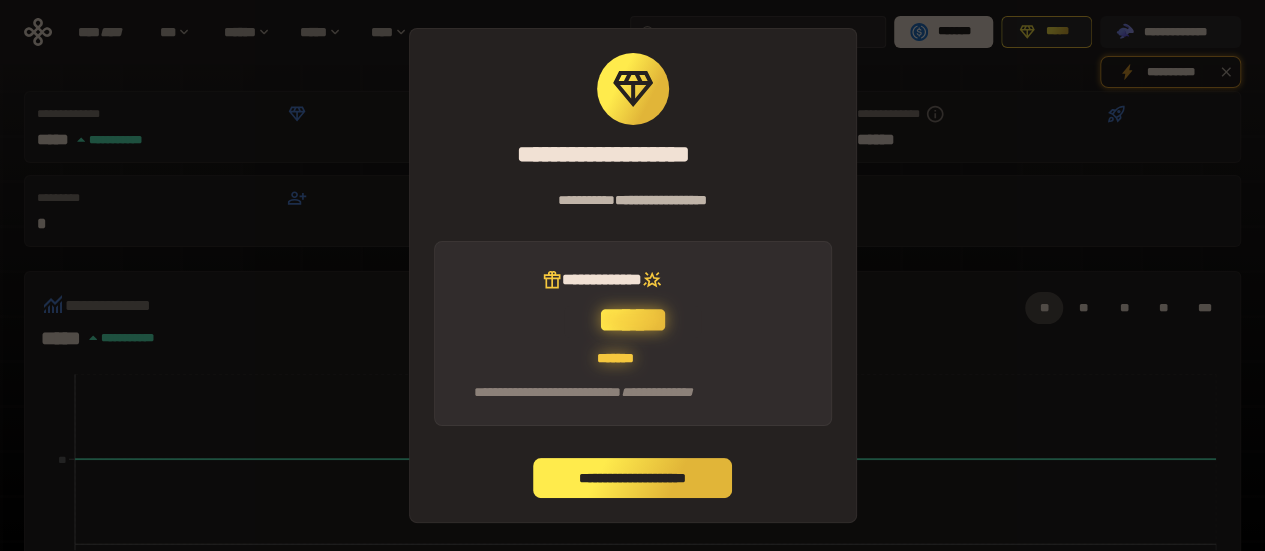 click on "**********" at bounding box center (633, 478) 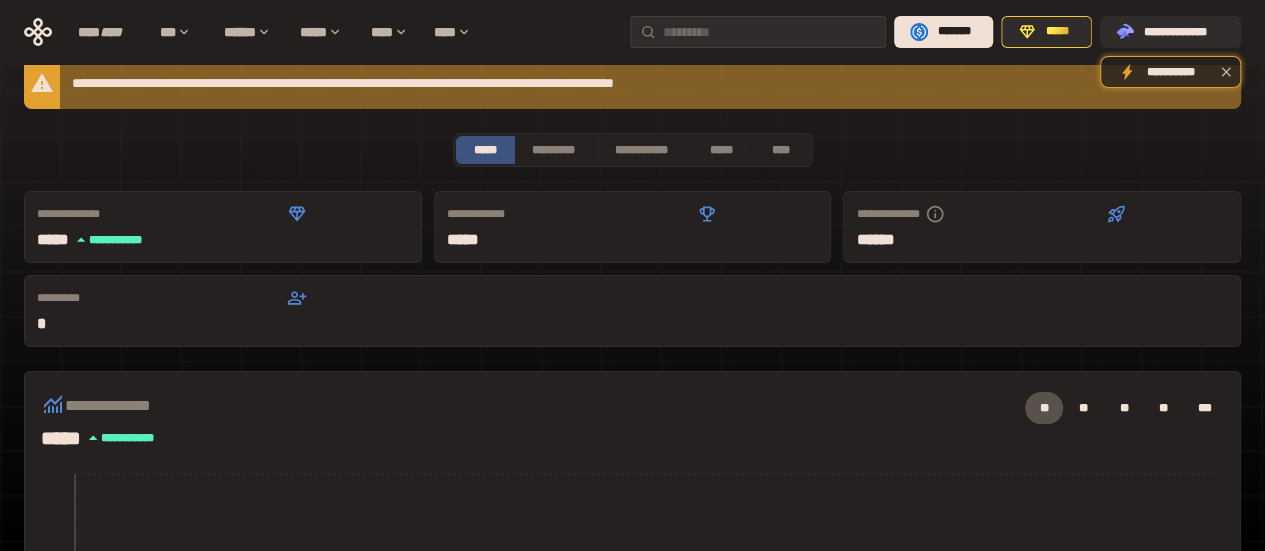 scroll, scrollTop: 0, scrollLeft: 0, axis: both 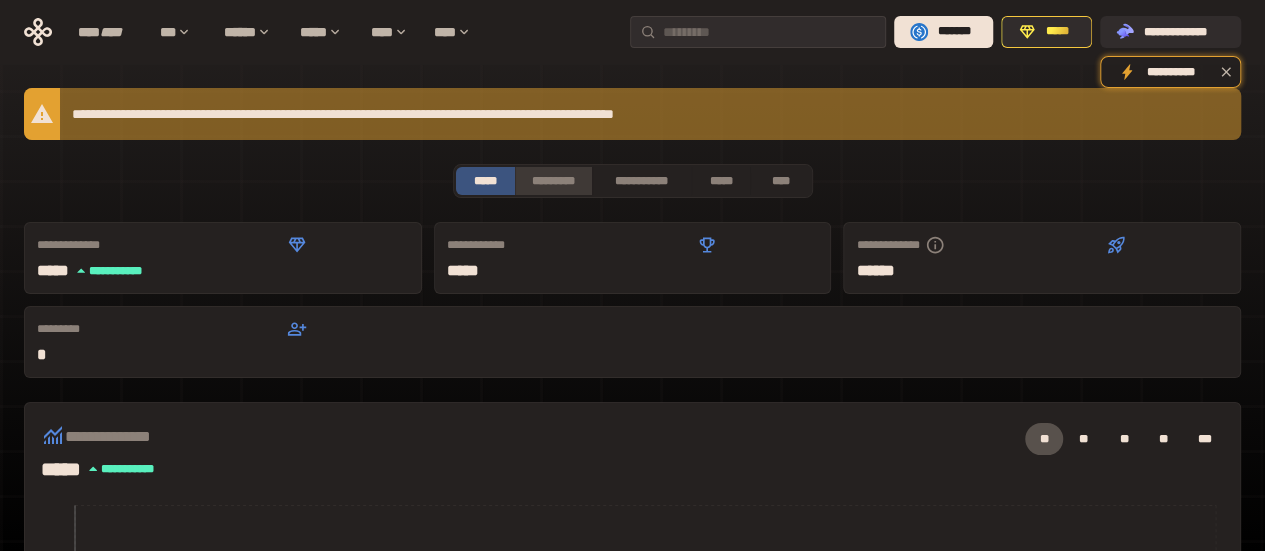 click on "*********" at bounding box center [553, 181] 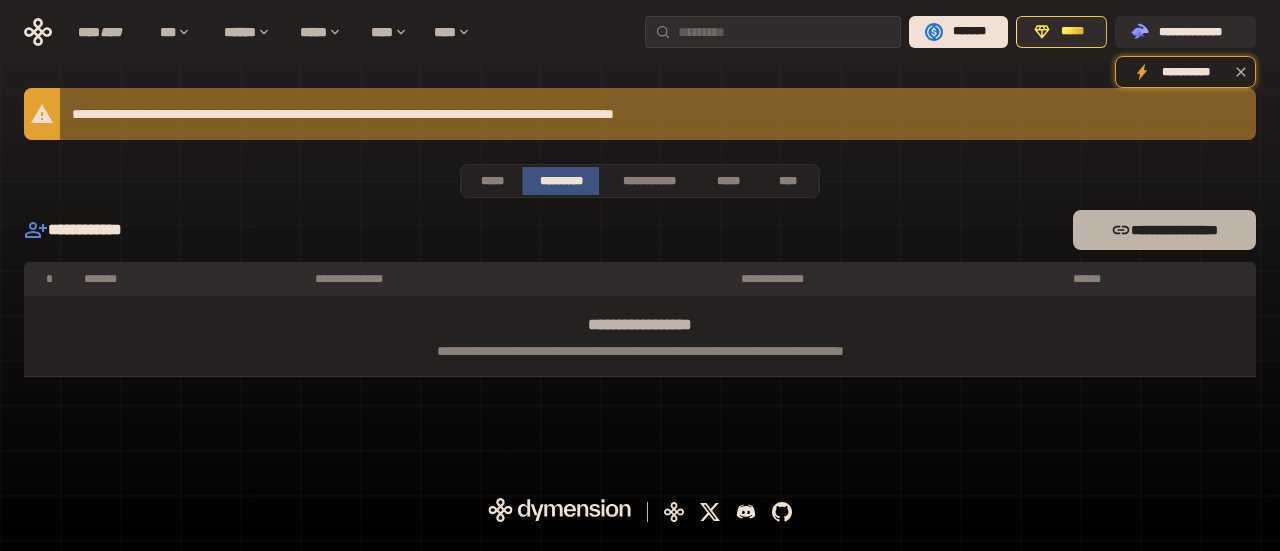 click on "**********" at bounding box center [1164, 230] 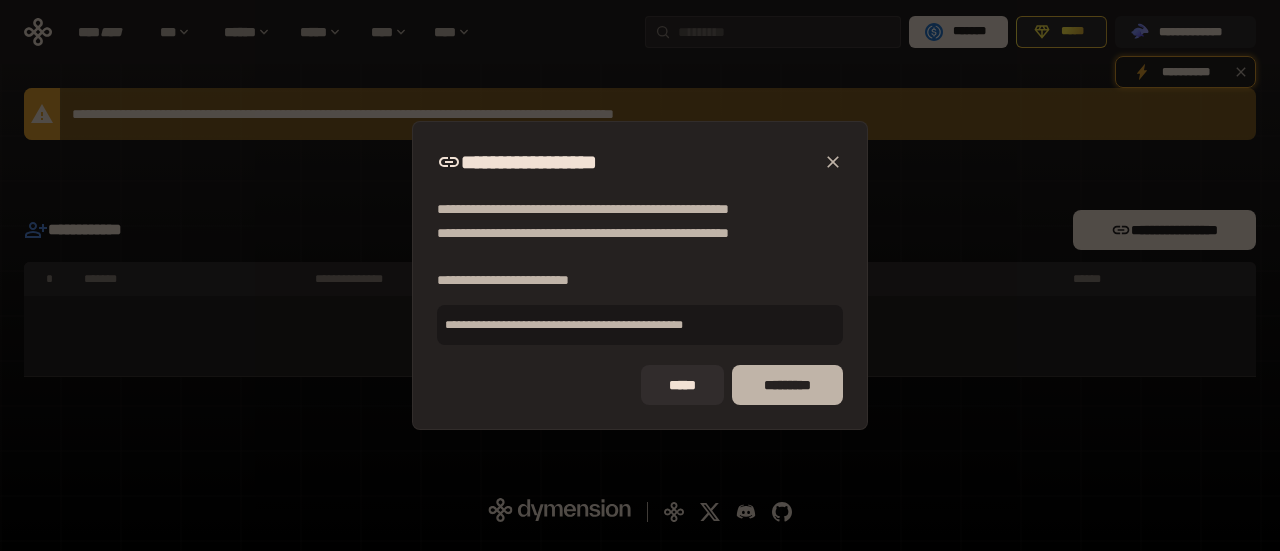 click on "*********" at bounding box center (787, 385) 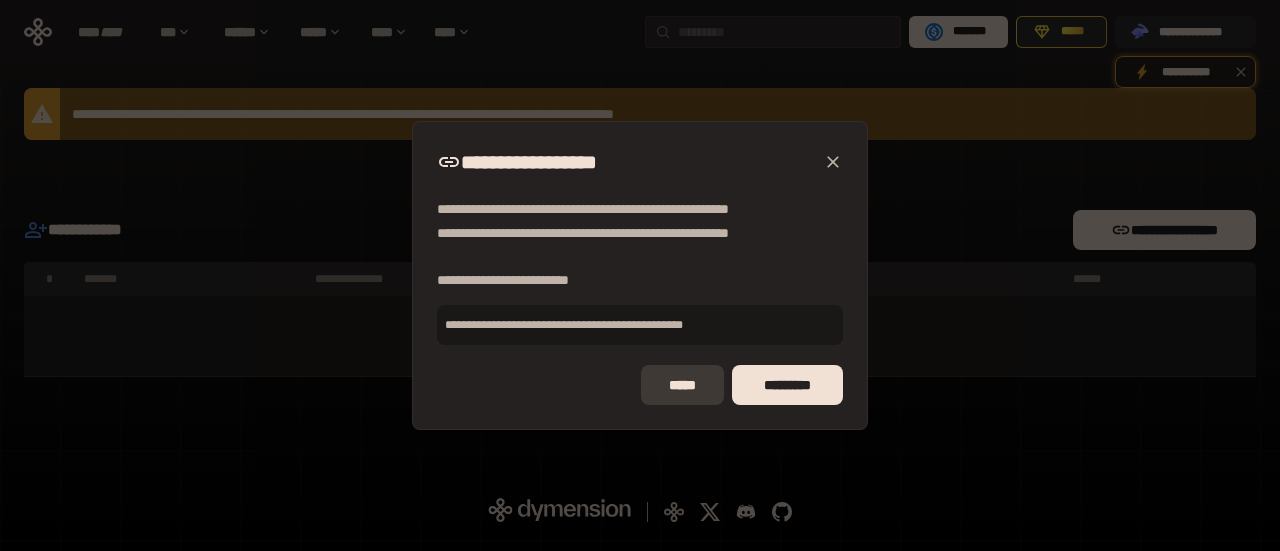 click on "*****" at bounding box center (682, 385) 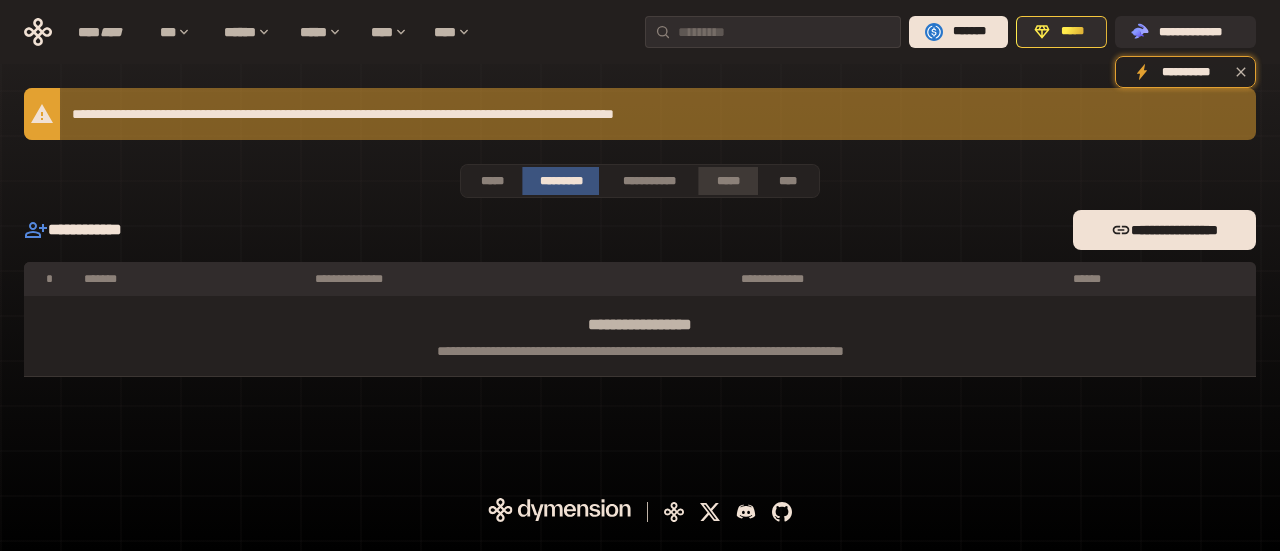 click on "*****" at bounding box center (728, 181) 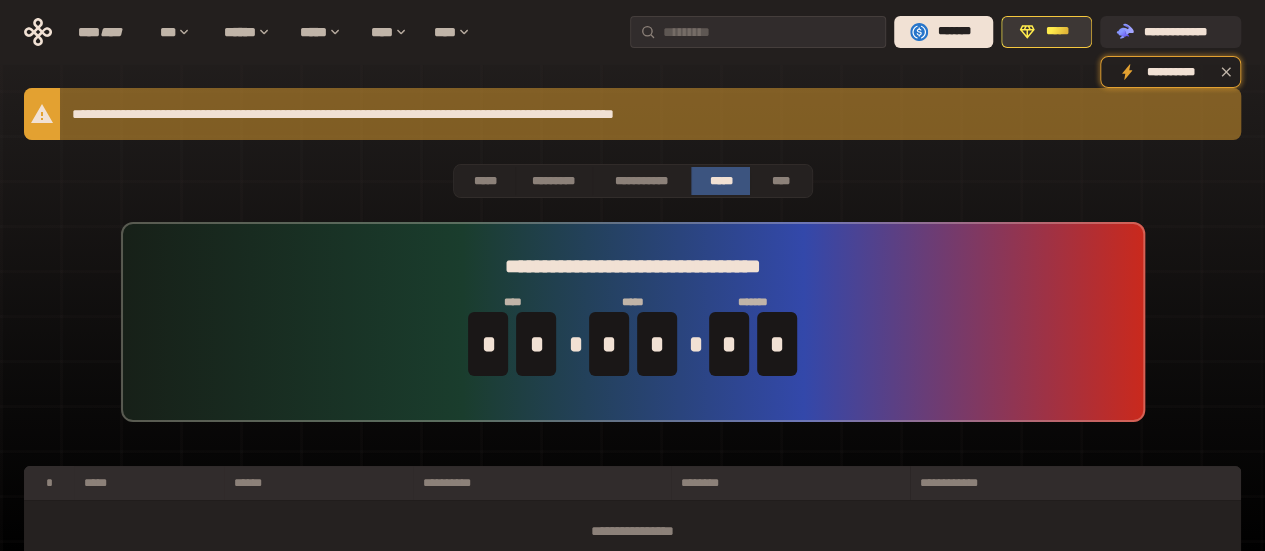 click on "*****" at bounding box center [1046, 32] 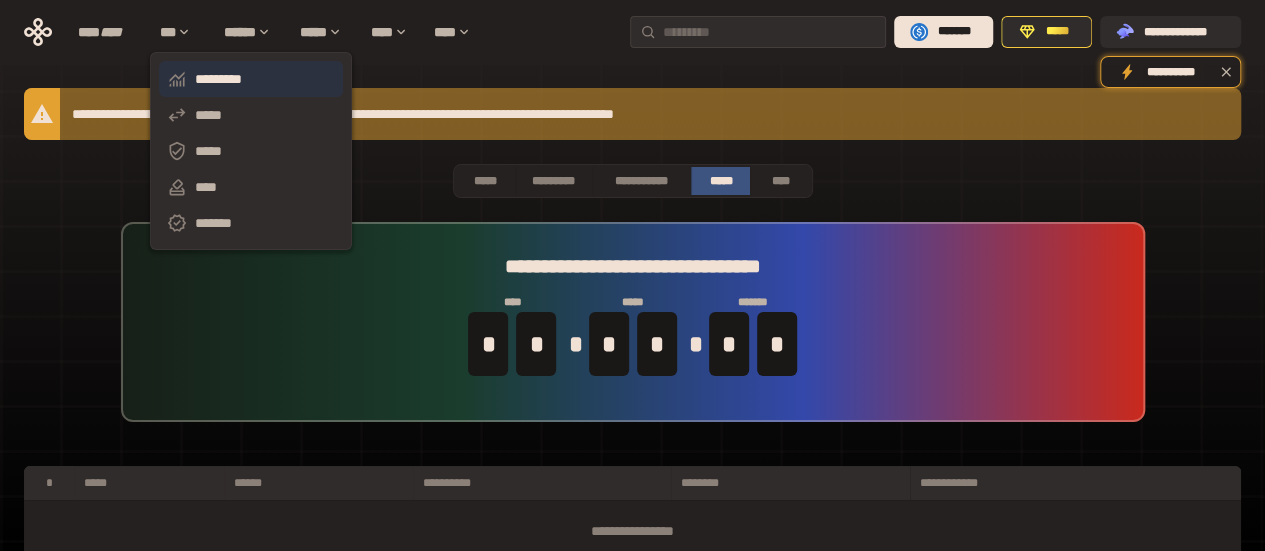 click on "*********" at bounding box center (251, 79) 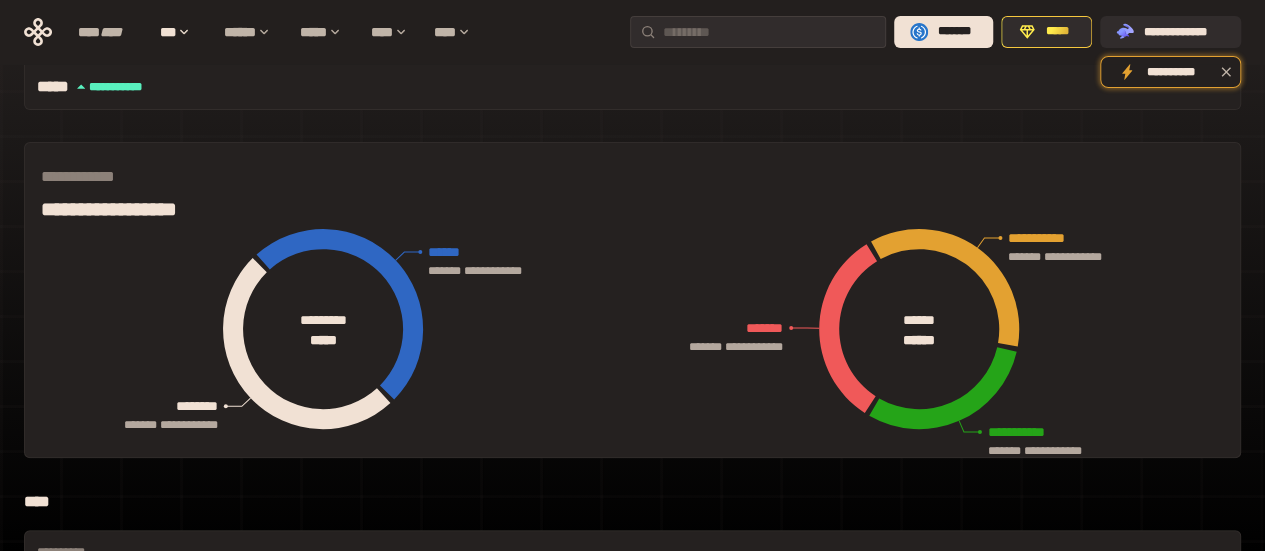 scroll, scrollTop: 300, scrollLeft: 0, axis: vertical 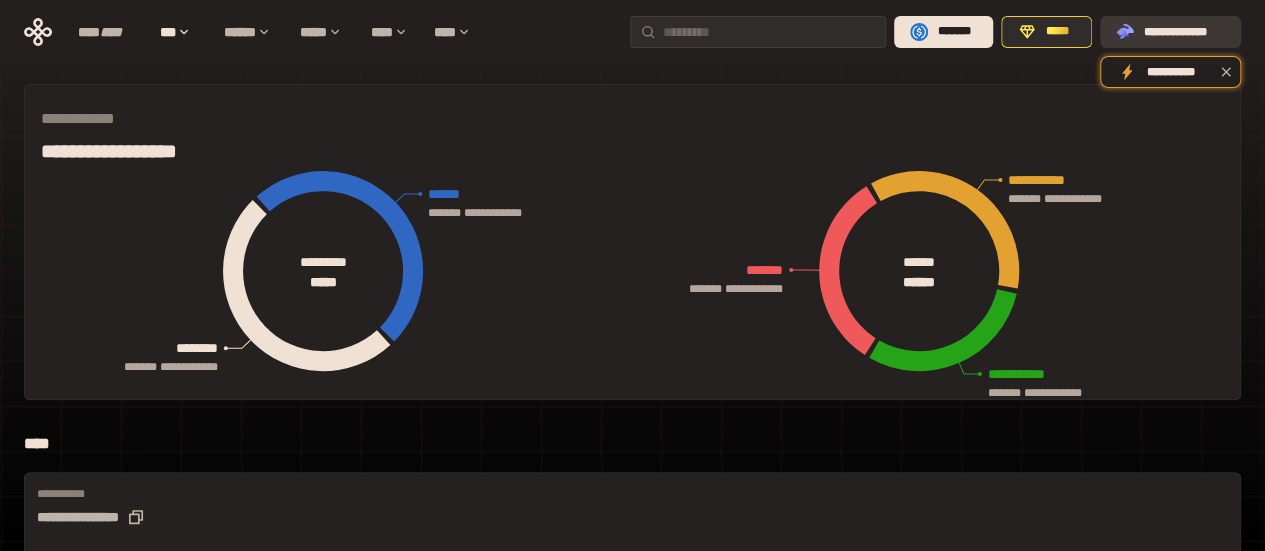 click on "**********" at bounding box center (1184, 32) 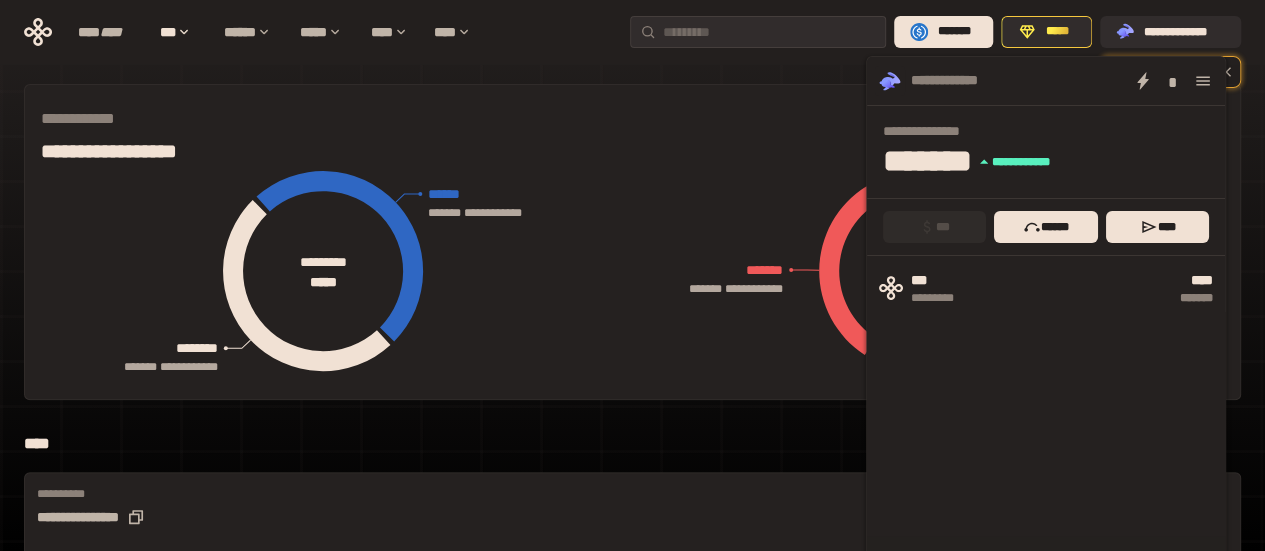 click on "****" at bounding box center [632, 444] 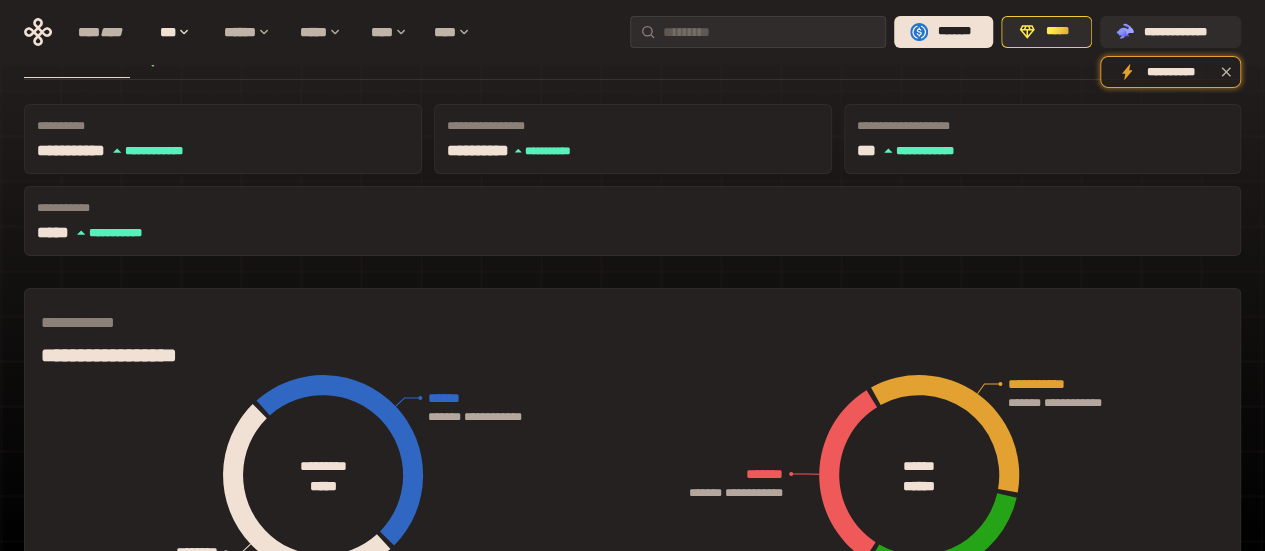 scroll, scrollTop: 0, scrollLeft: 0, axis: both 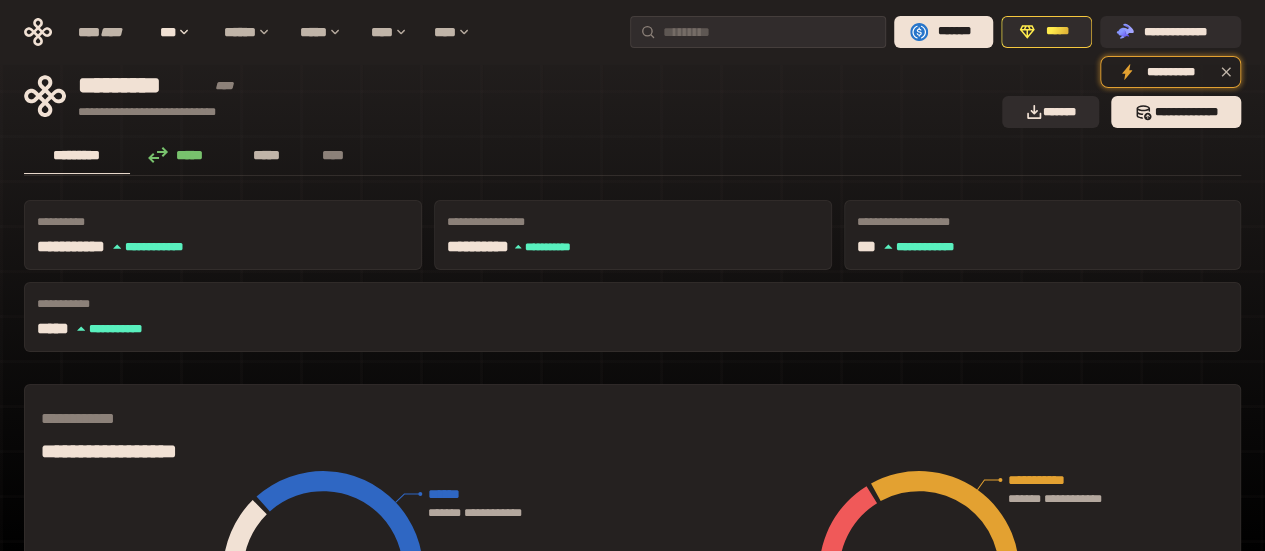 click on "*****" at bounding box center (267, 155) 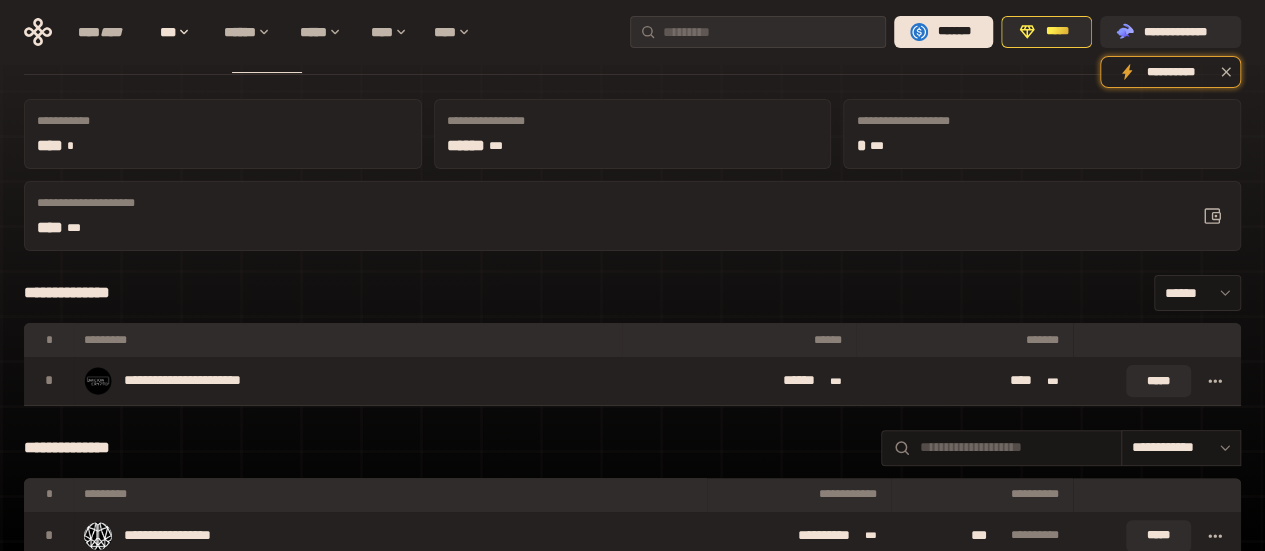 scroll, scrollTop: 100, scrollLeft: 0, axis: vertical 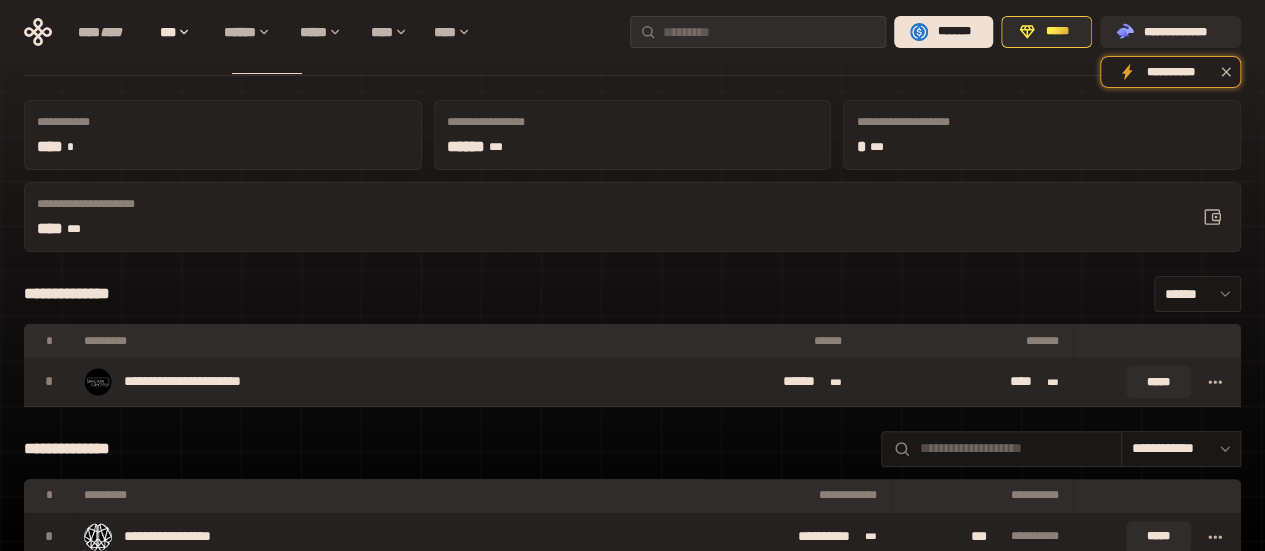 click 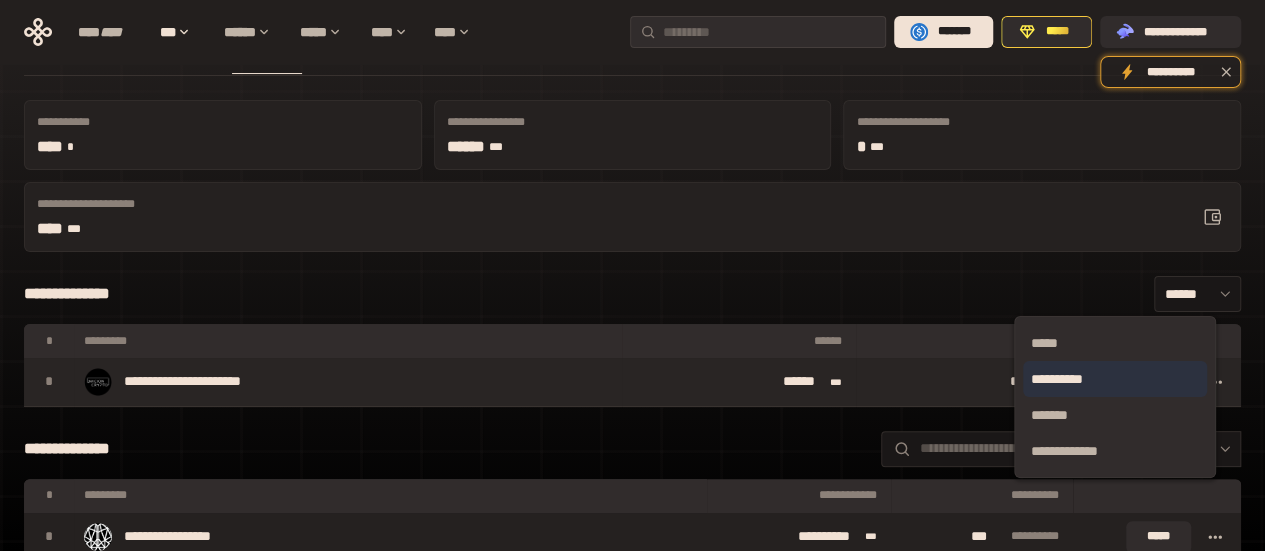 click on "**********" at bounding box center [1115, 379] 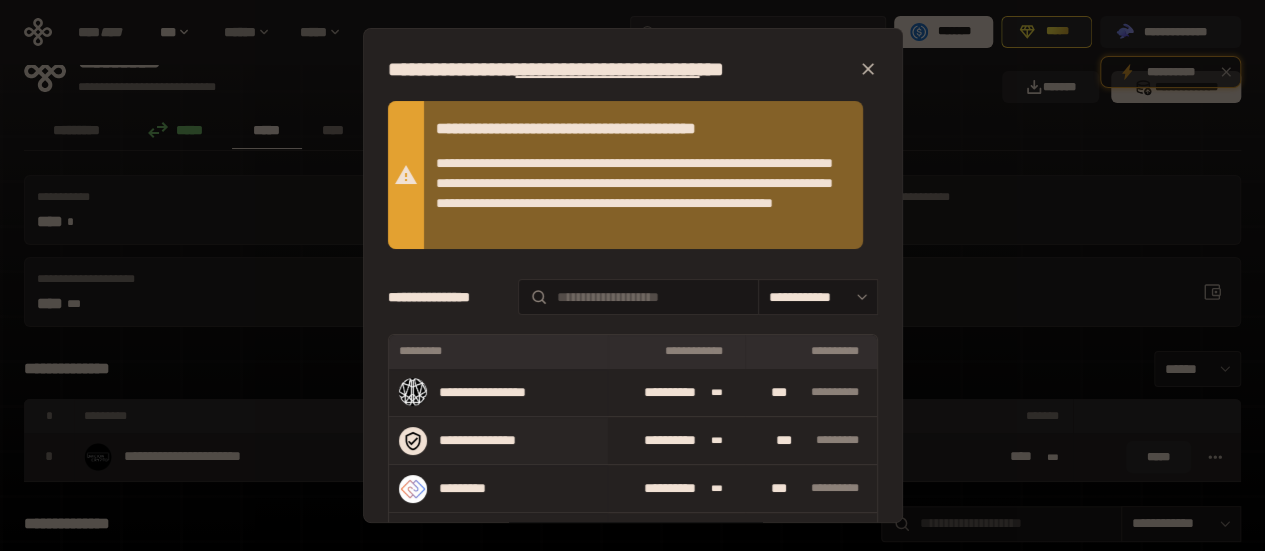 scroll, scrollTop: 0, scrollLeft: 0, axis: both 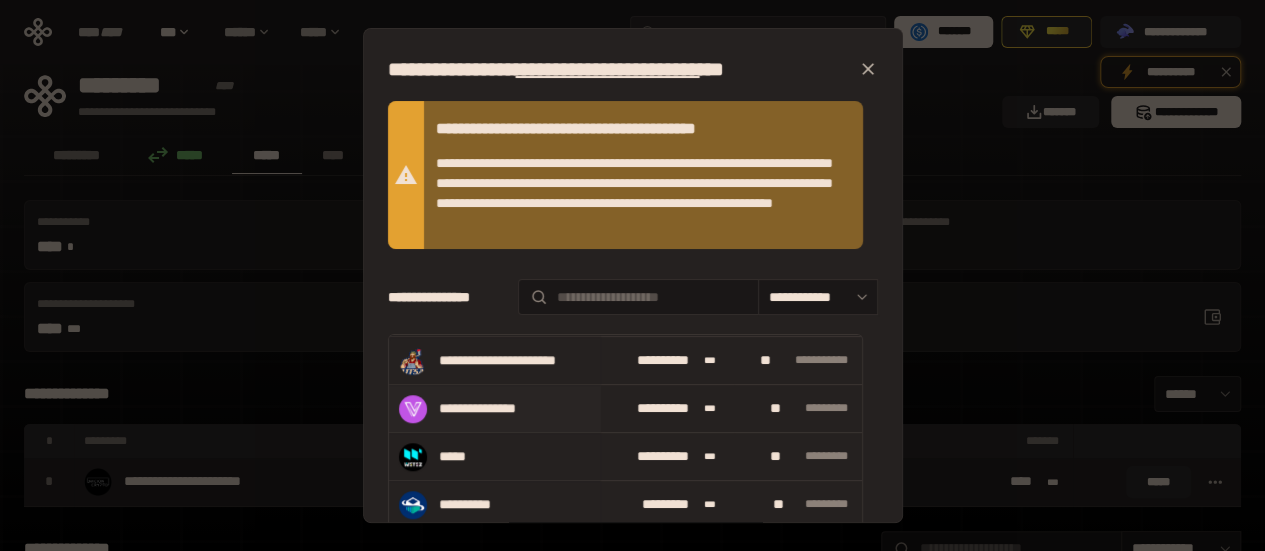 click on "**********" at bounding box center (492, 409) 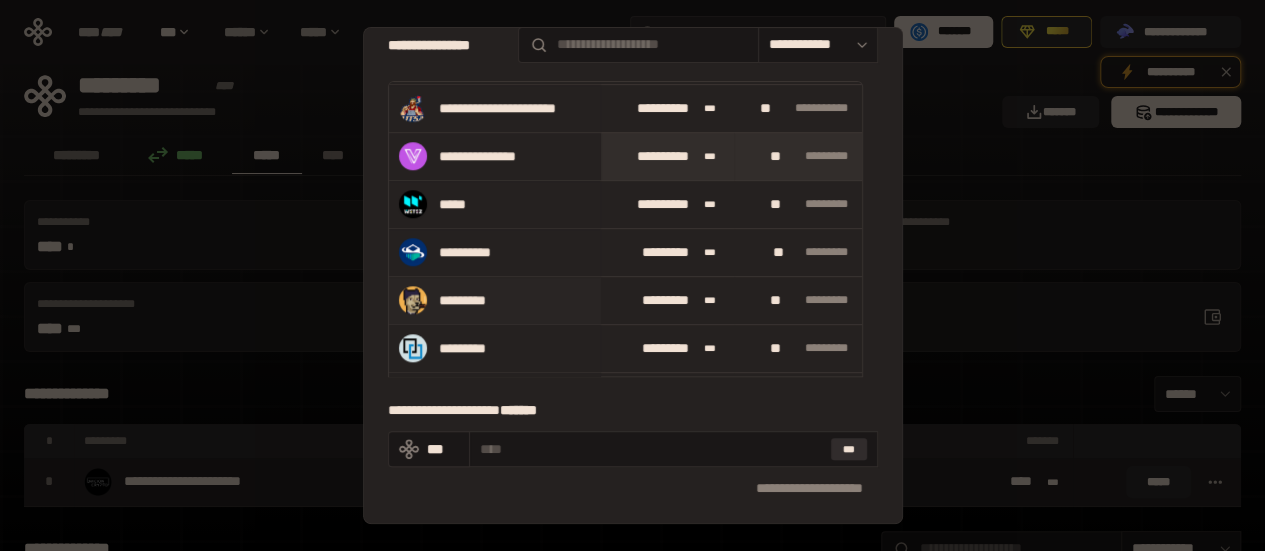 scroll, scrollTop: 300, scrollLeft: 0, axis: vertical 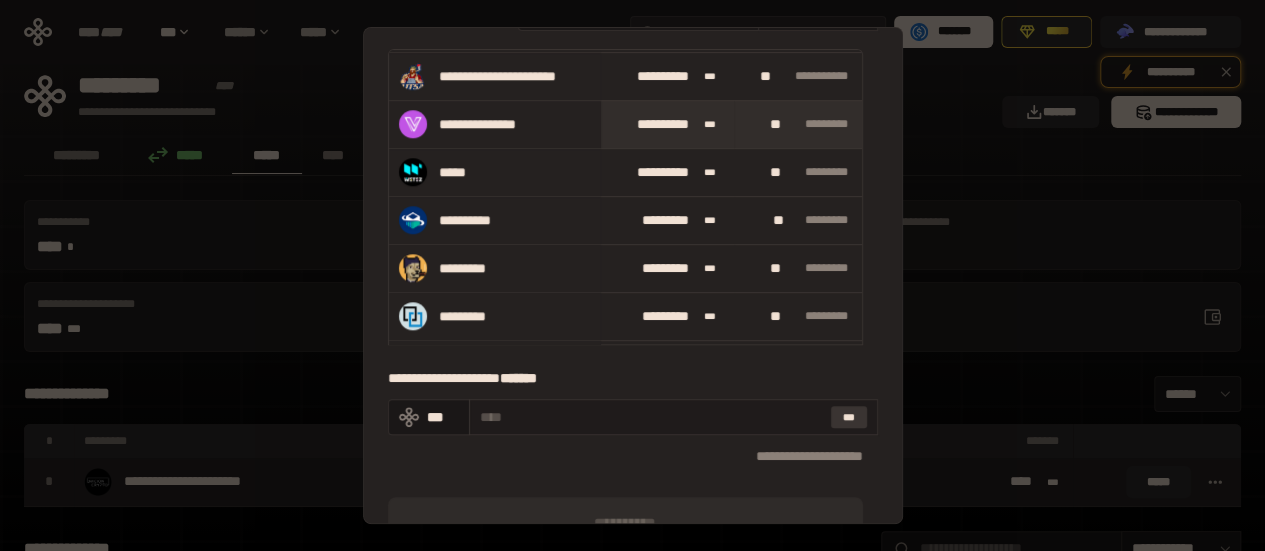 click on "***" at bounding box center [849, 417] 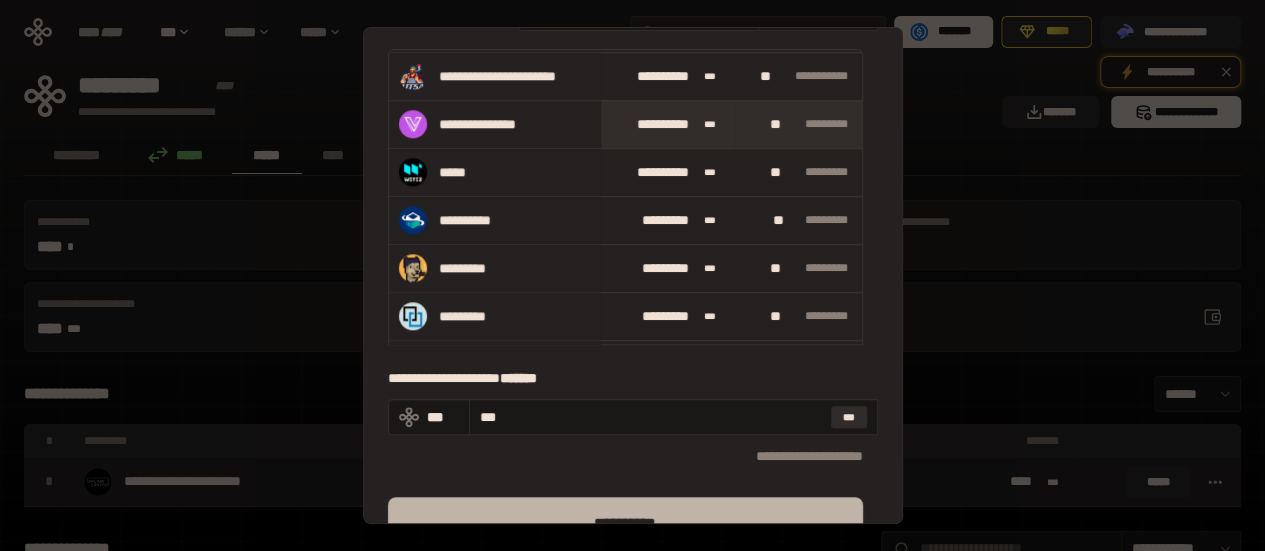 click on "**********" at bounding box center (625, 523) 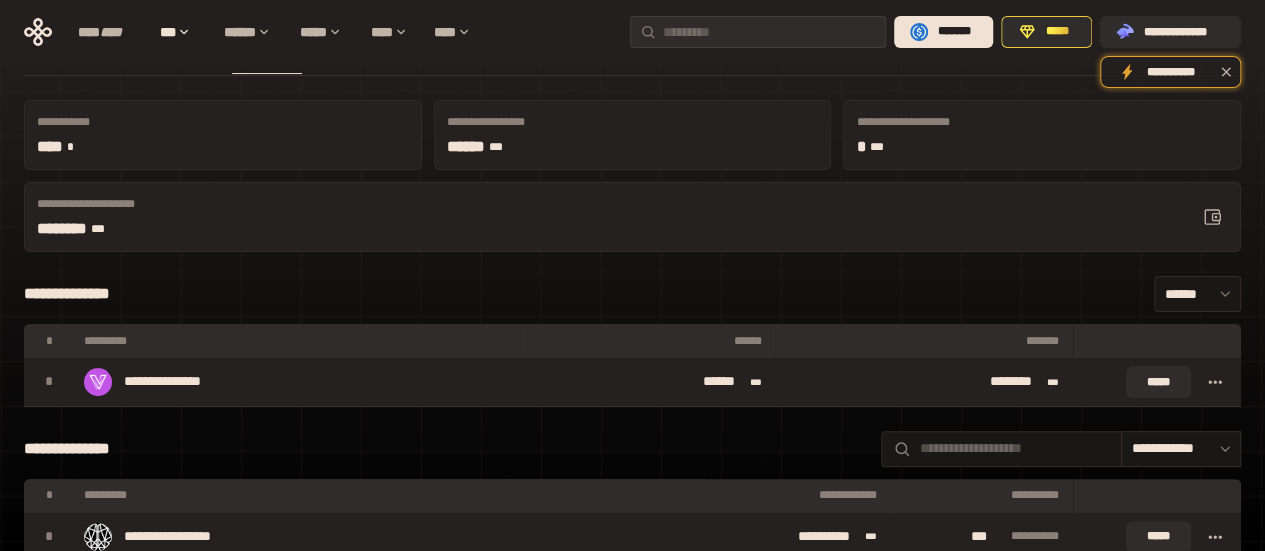 scroll, scrollTop: 0, scrollLeft: 0, axis: both 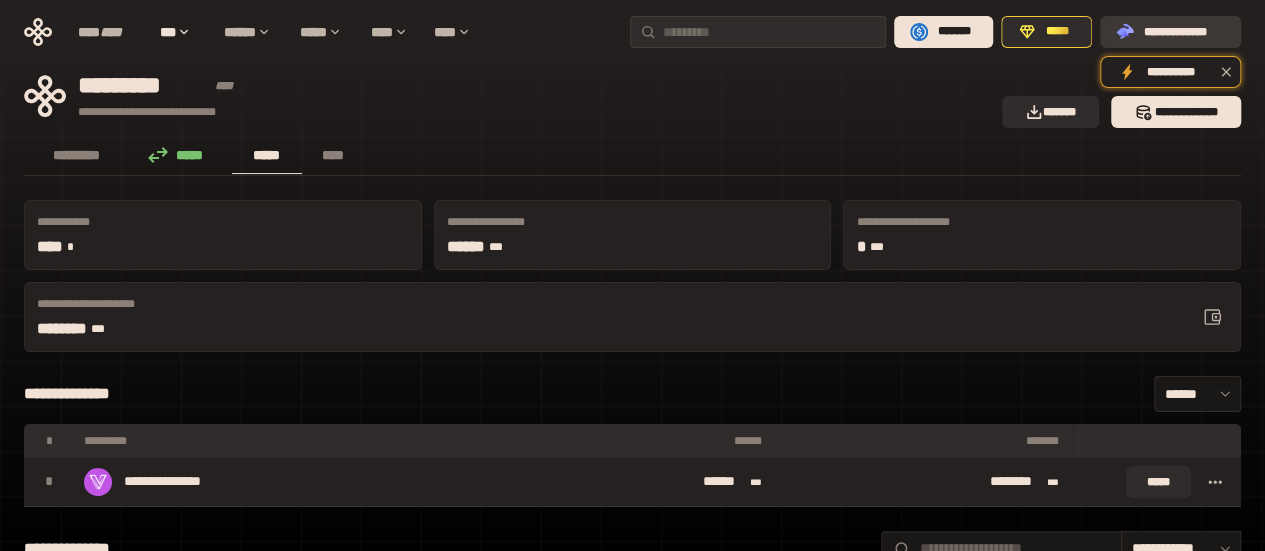 click on "**********" at bounding box center (1184, 32) 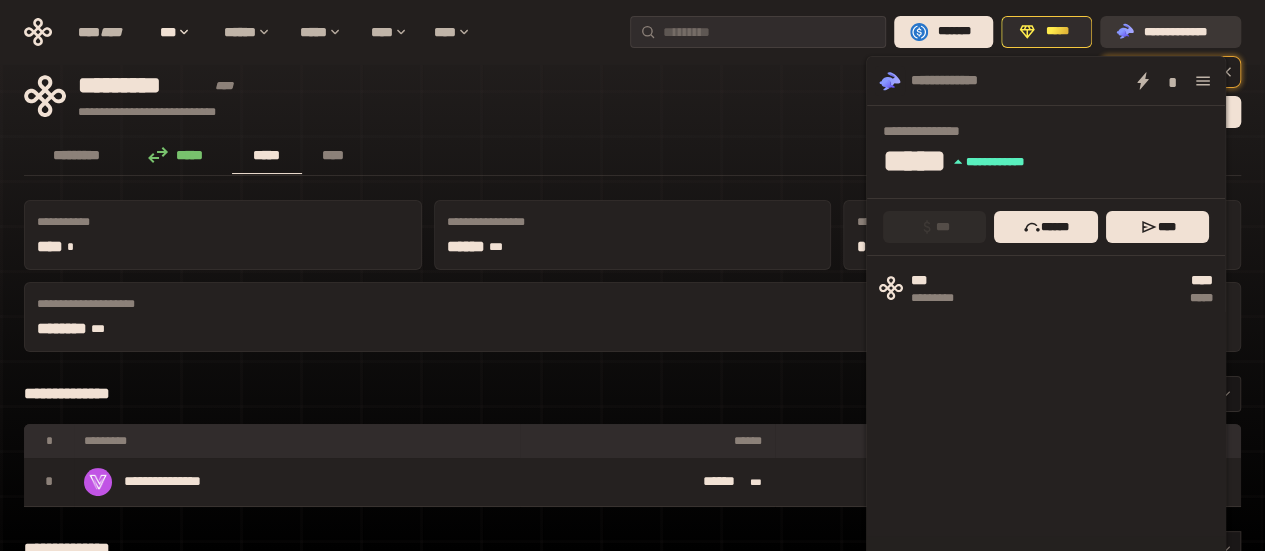 click on "**********" at bounding box center (1184, 32) 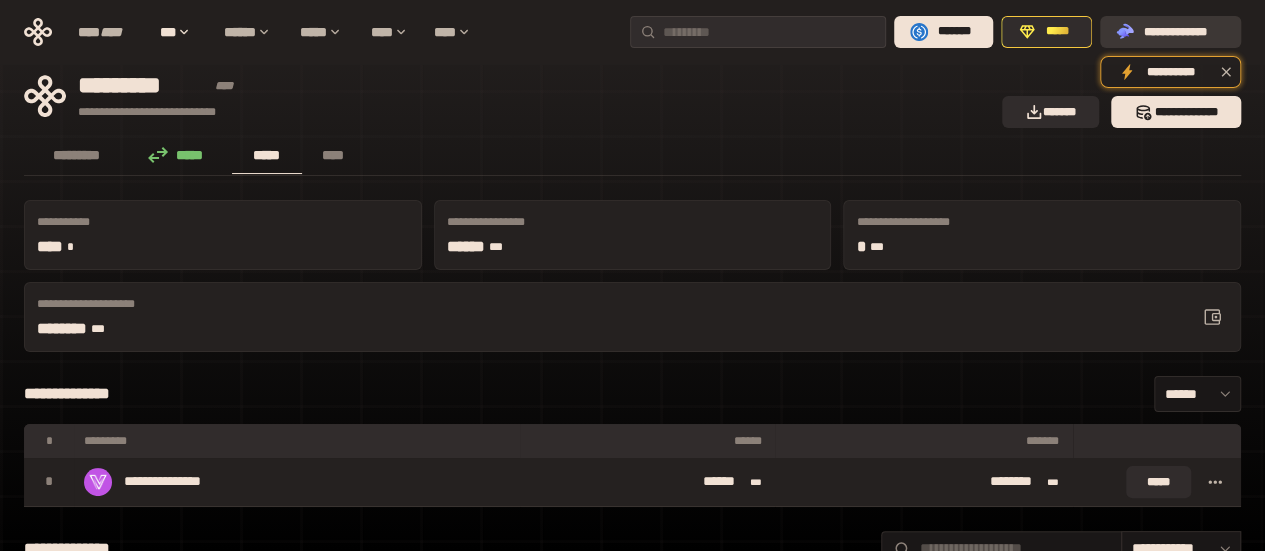 click on "**********" at bounding box center (1170, 32) 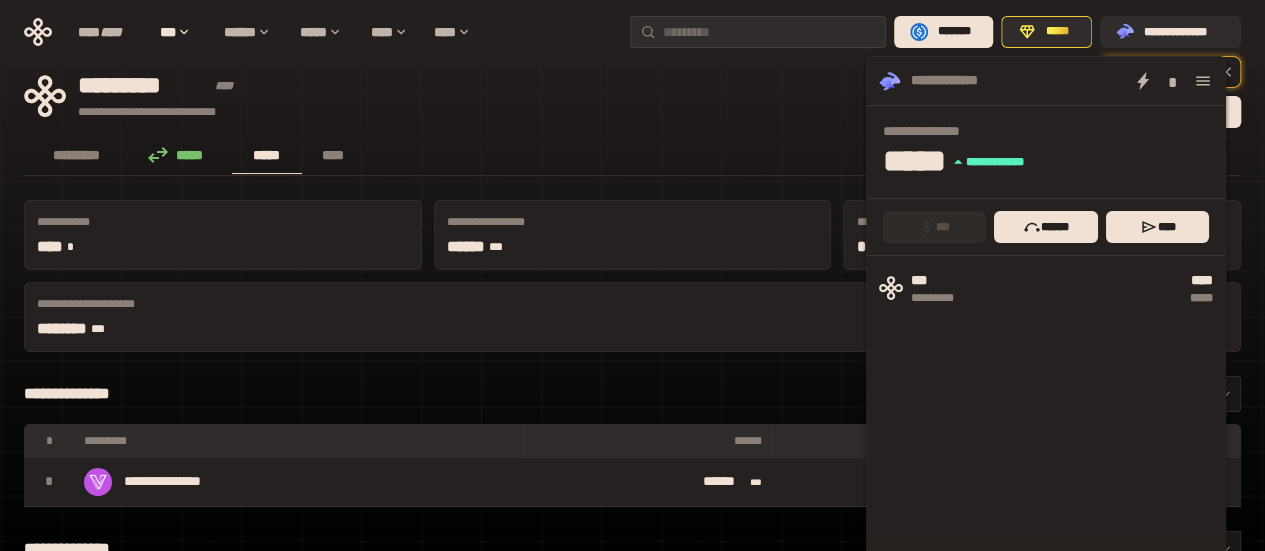 click 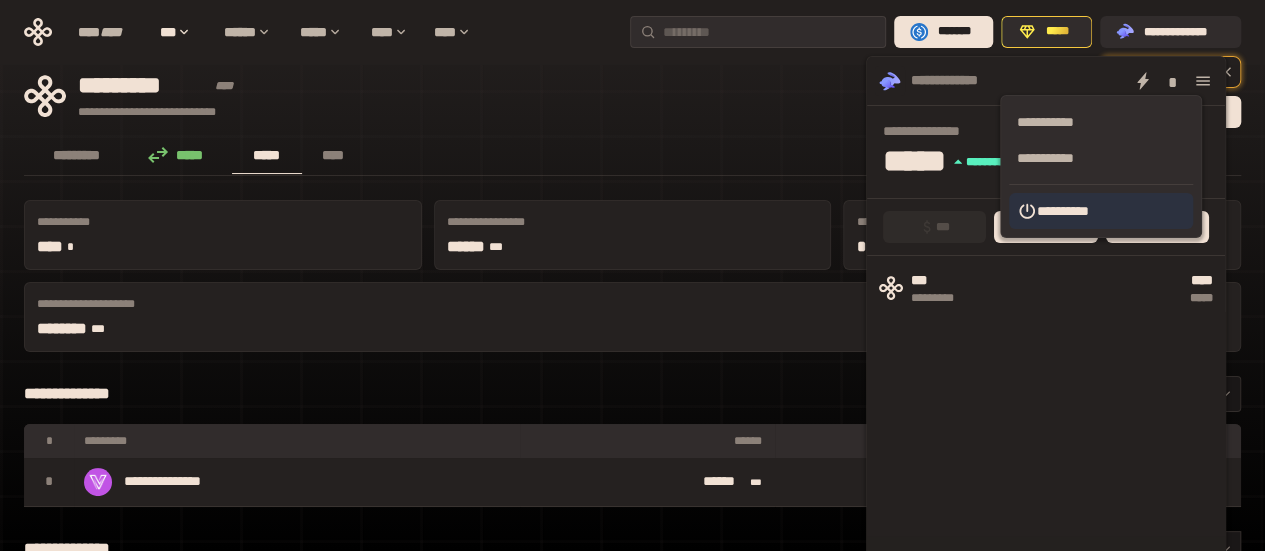 click on "**********" at bounding box center (1101, 211) 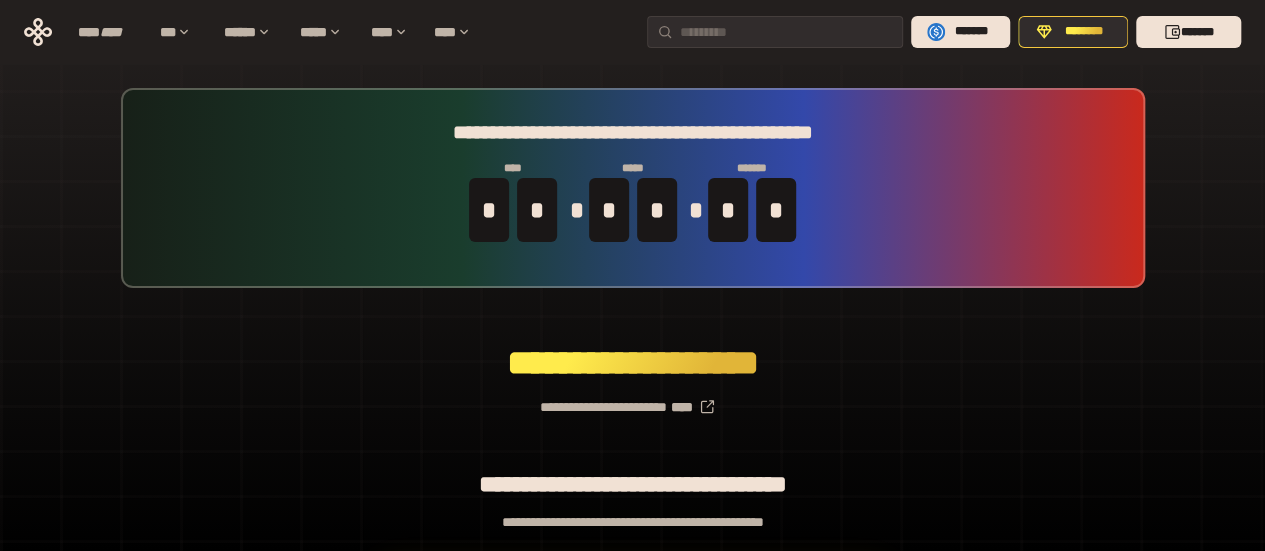 scroll, scrollTop: 231, scrollLeft: 0, axis: vertical 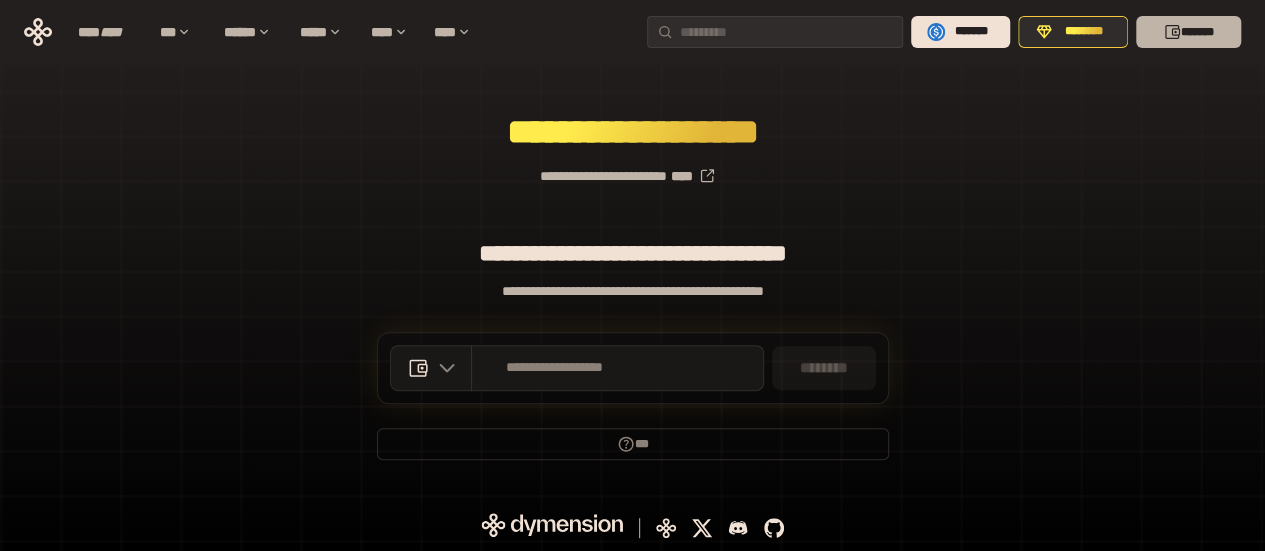 click on "*******" at bounding box center [1188, 32] 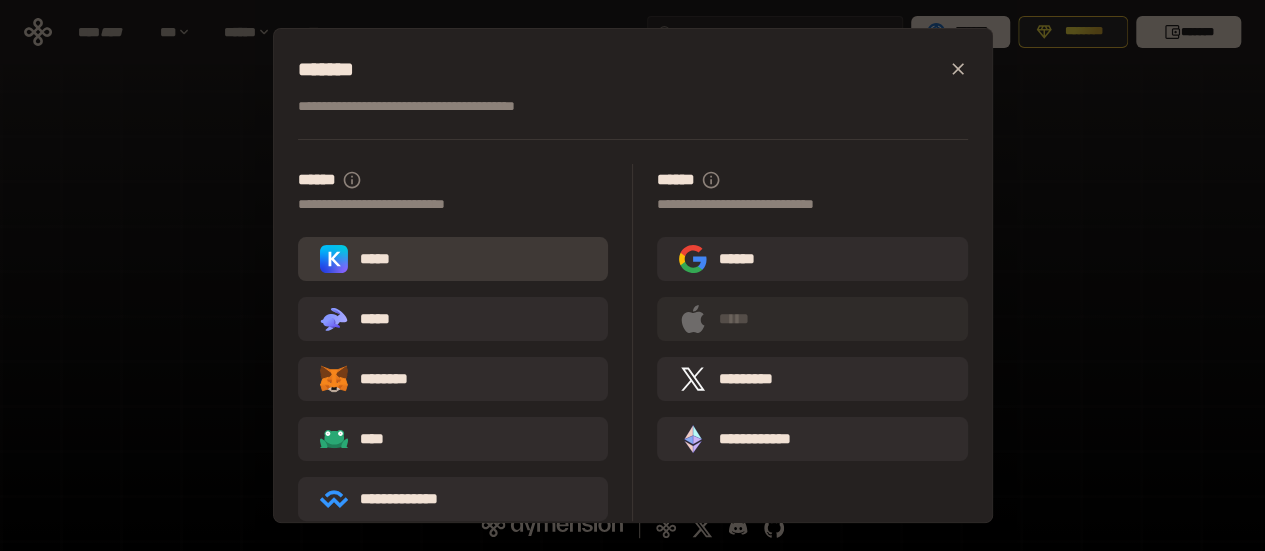 click on "*****" at bounding box center [453, 259] 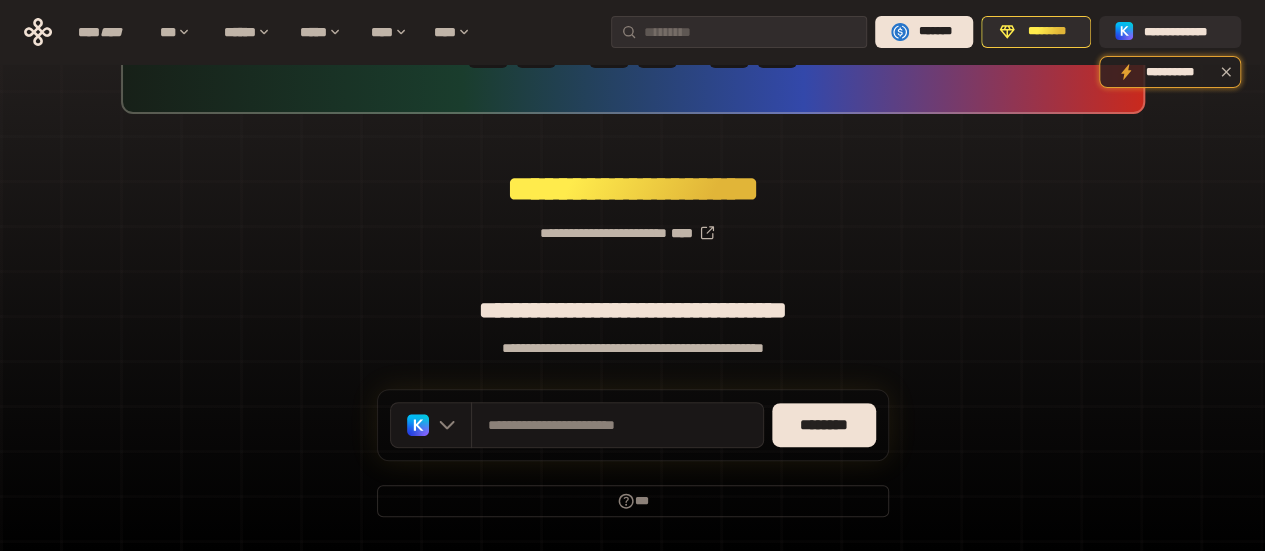 scroll, scrollTop: 231, scrollLeft: 0, axis: vertical 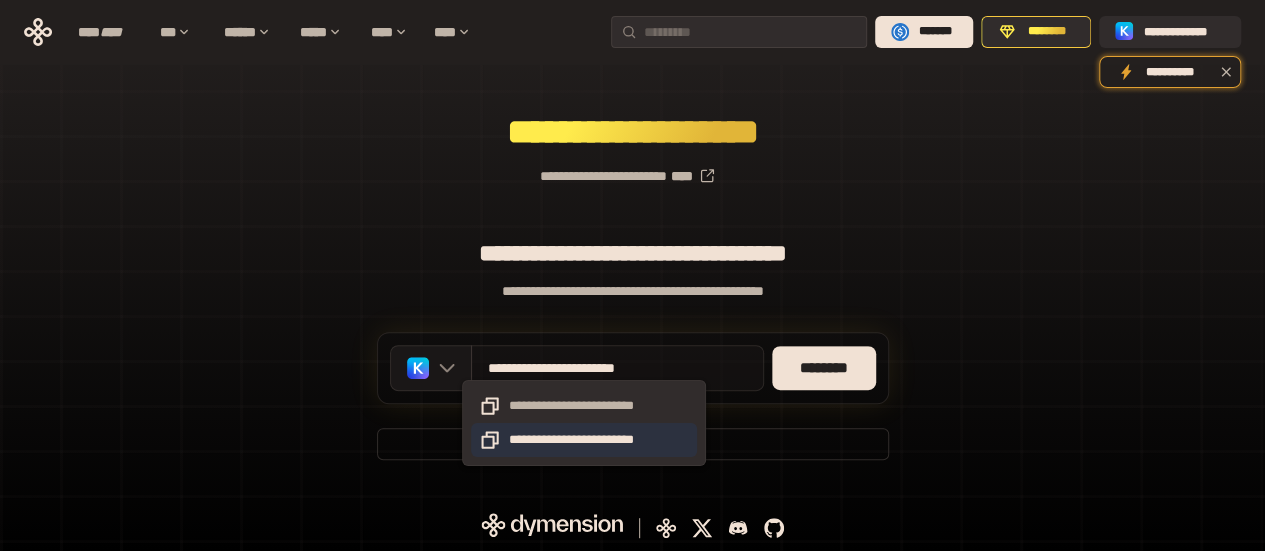 click on "**********" at bounding box center [584, 440] 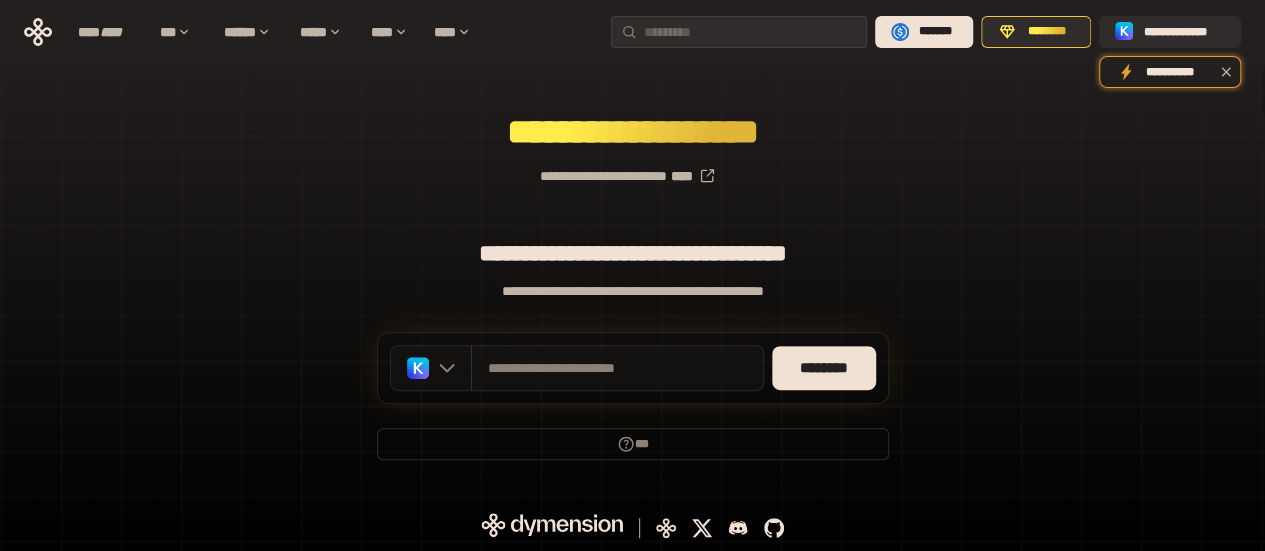 click at bounding box center [431, 368] 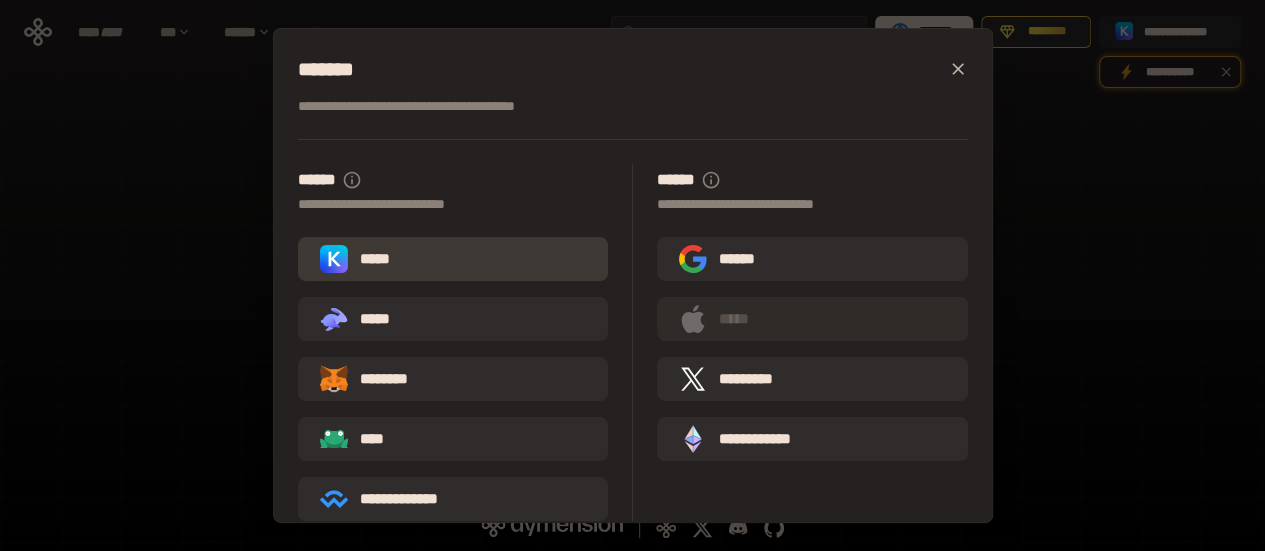 click on "*****" at bounding box center [453, 259] 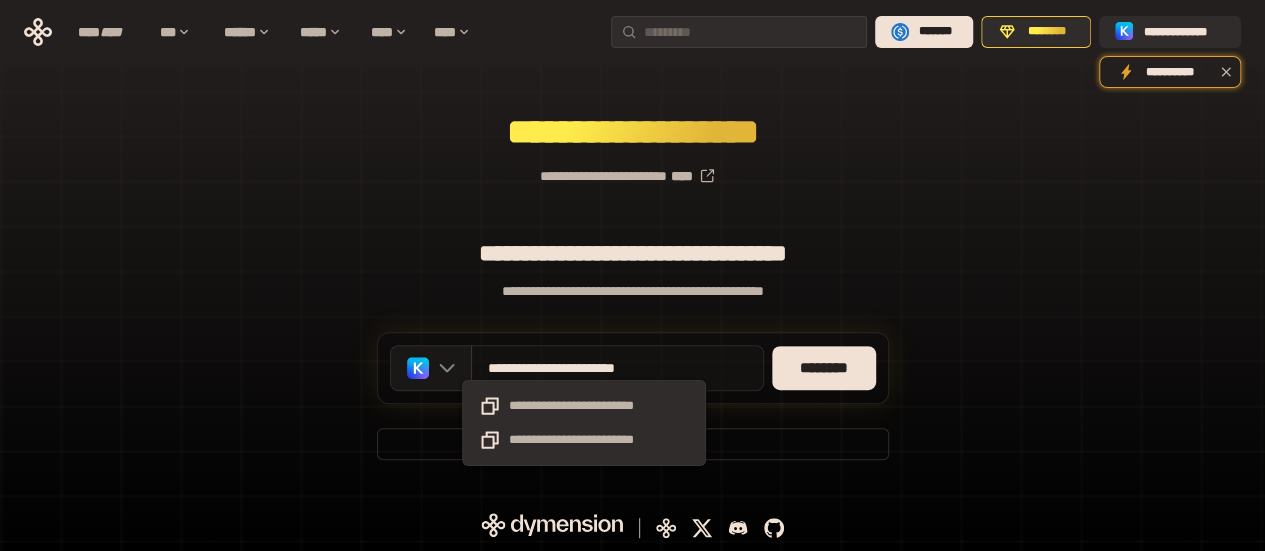 click on "**********" at bounding box center (585, 368) 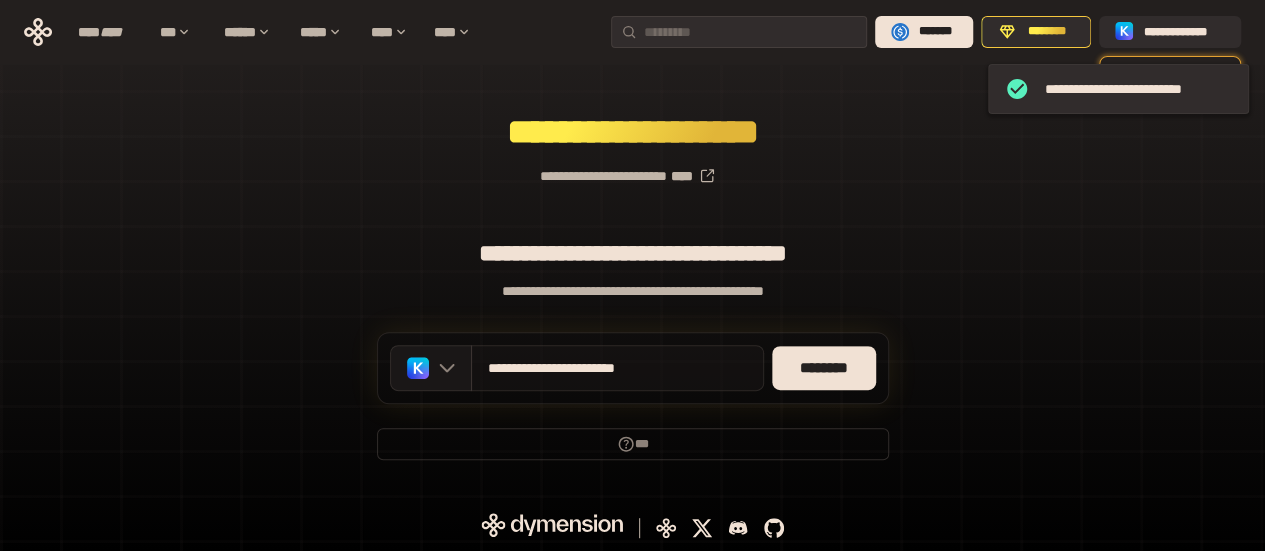 click on "**********" at bounding box center [585, 368] 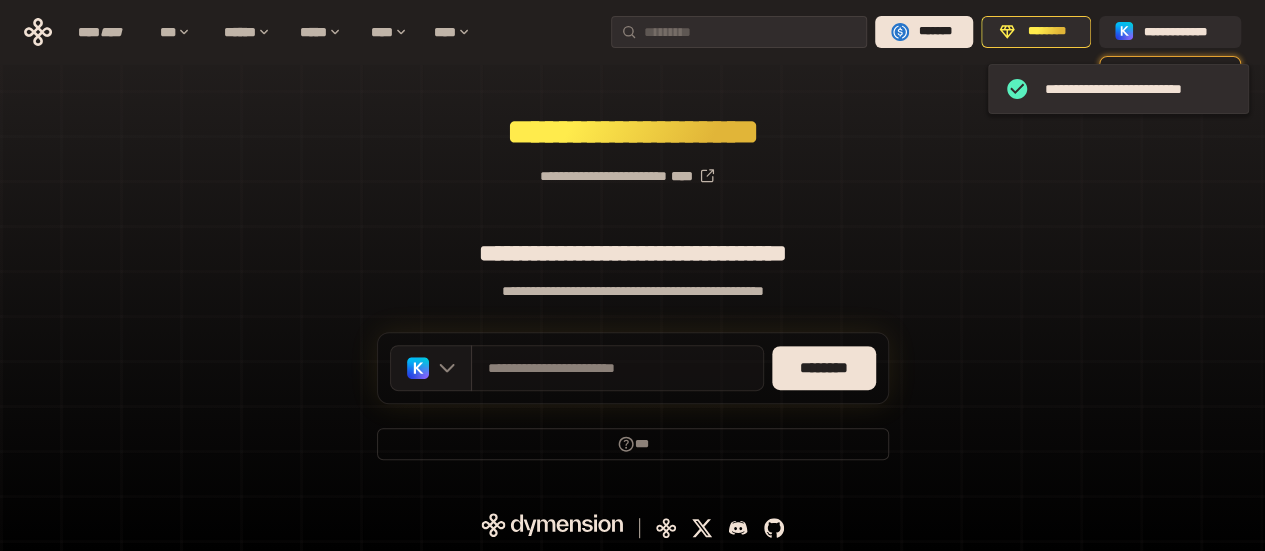 click on "**********" at bounding box center [617, 368] 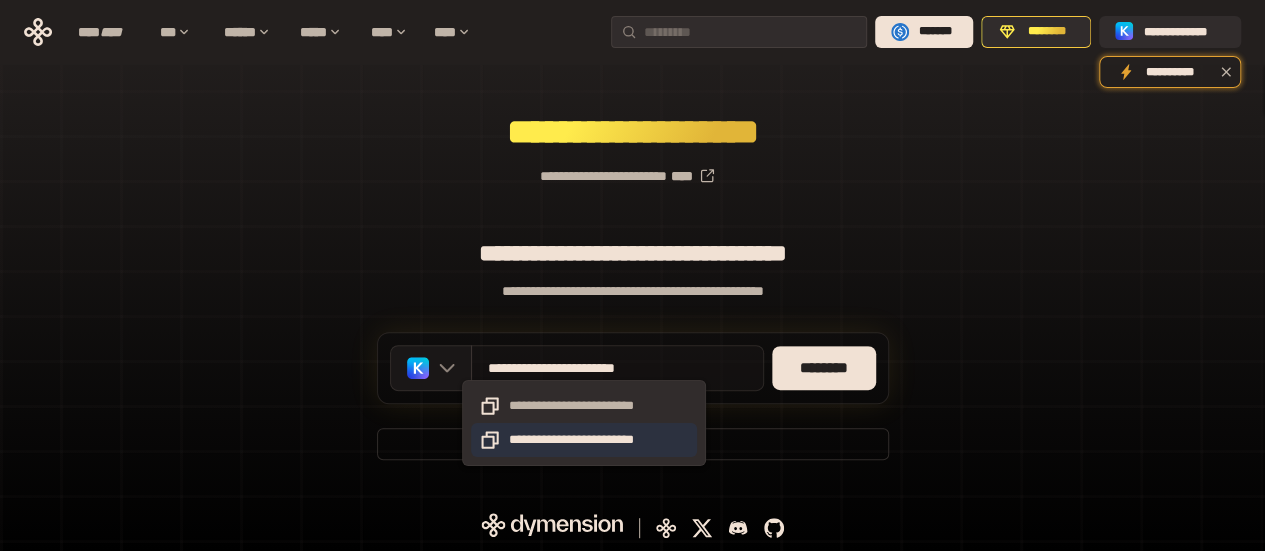click on "**********" at bounding box center (584, 440) 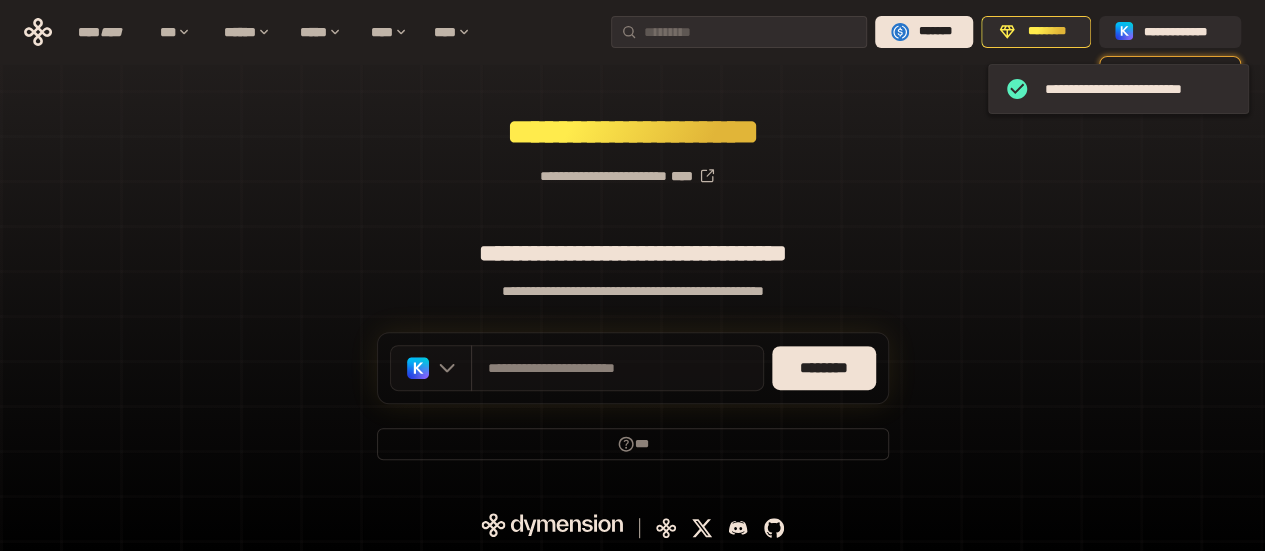 click 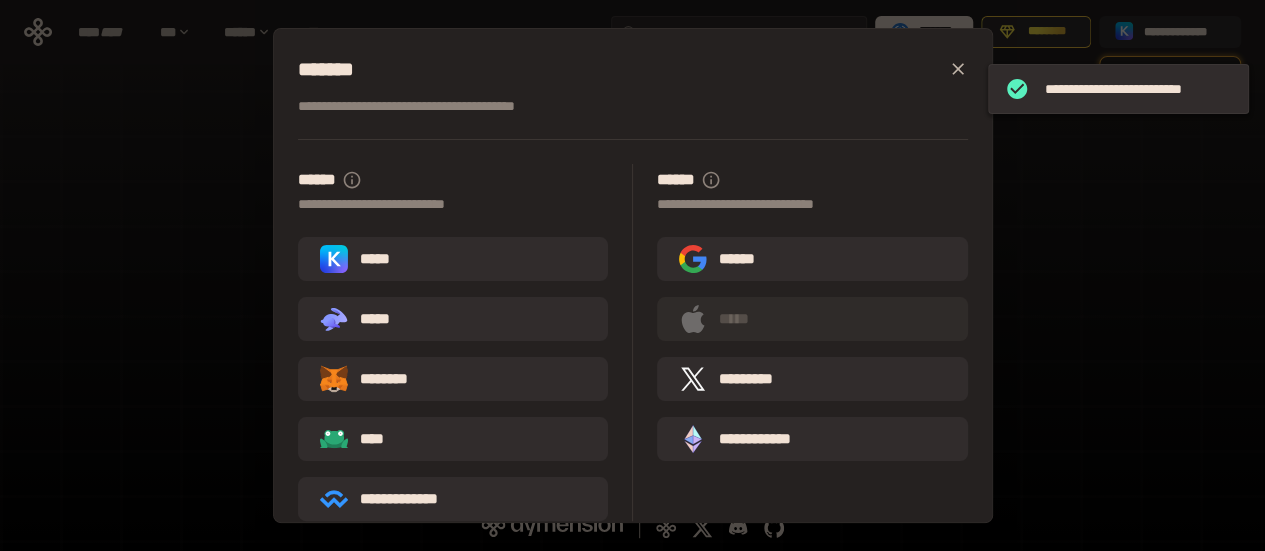 click on "**********" at bounding box center (632, 275) 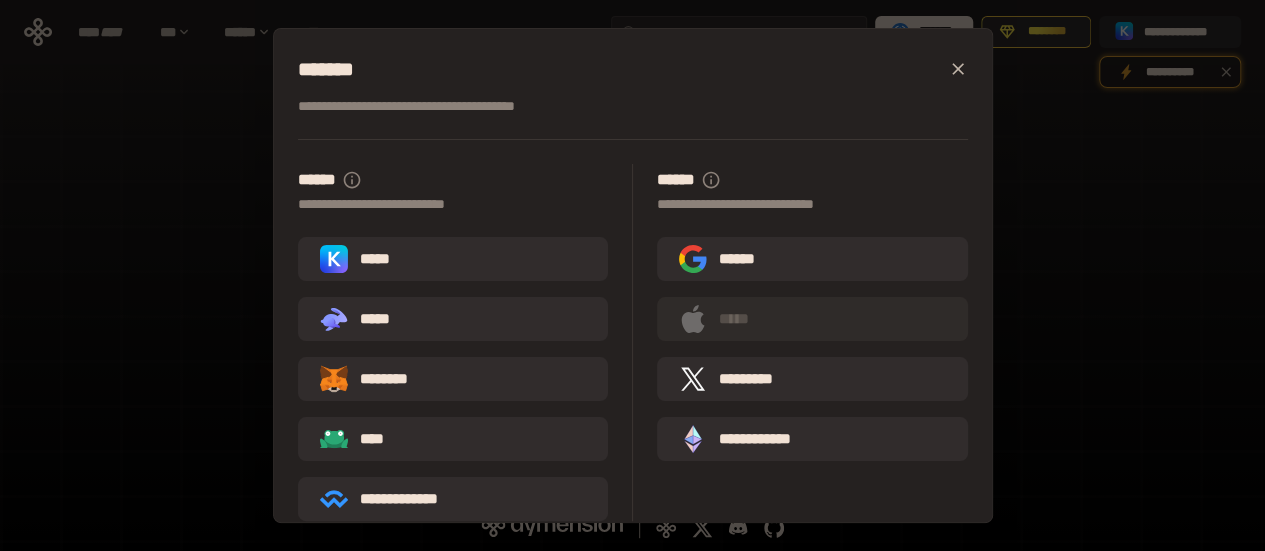 click 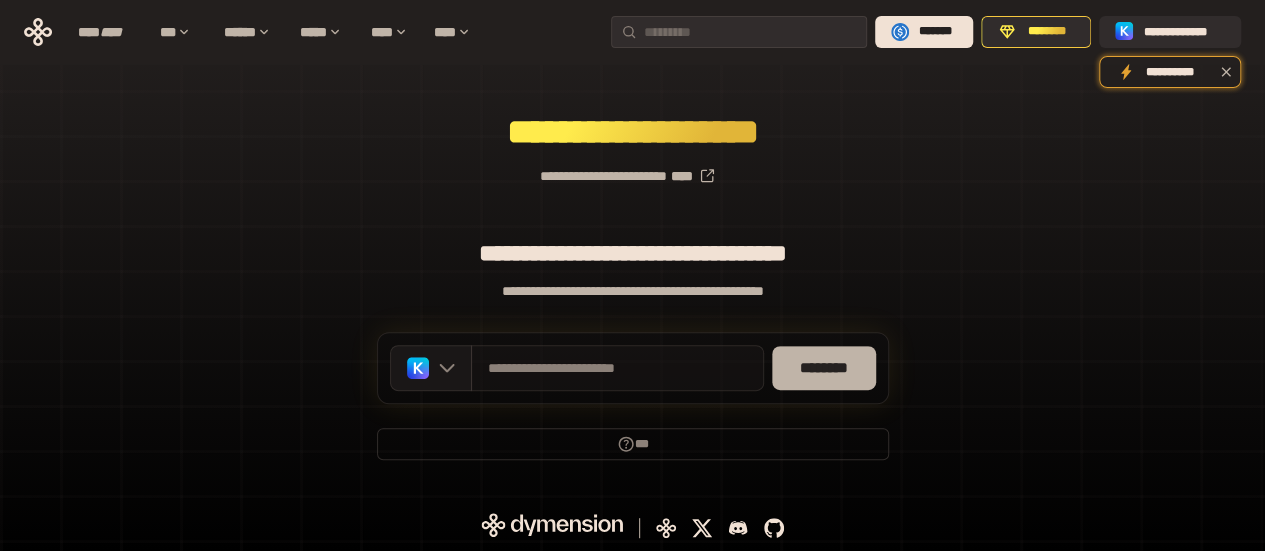 click on "********" at bounding box center [824, 368] 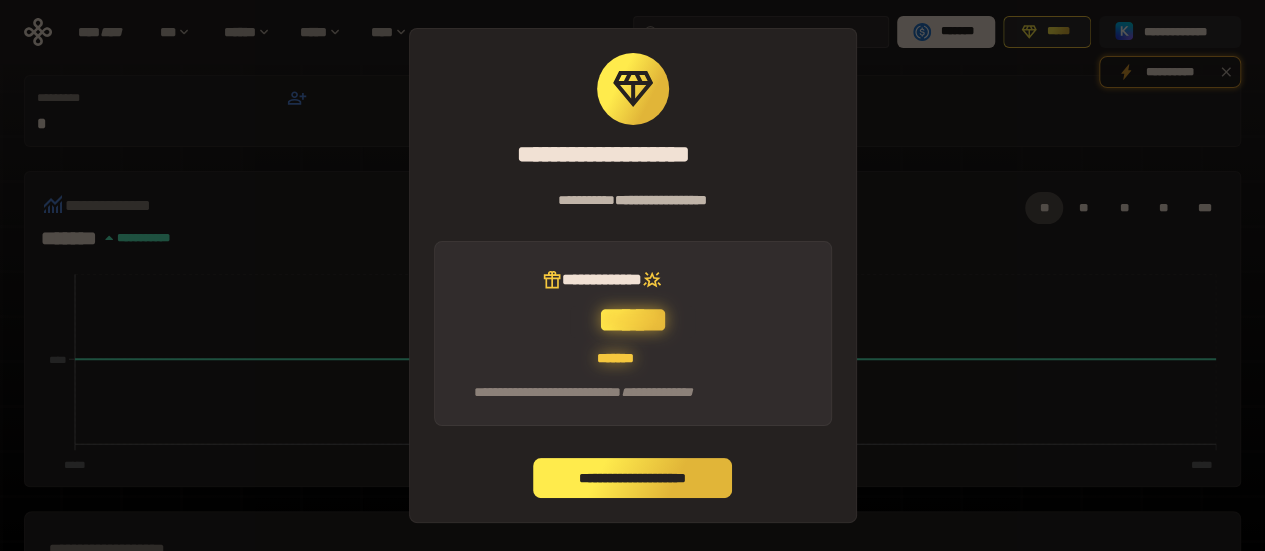 click on "**********" at bounding box center (633, 478) 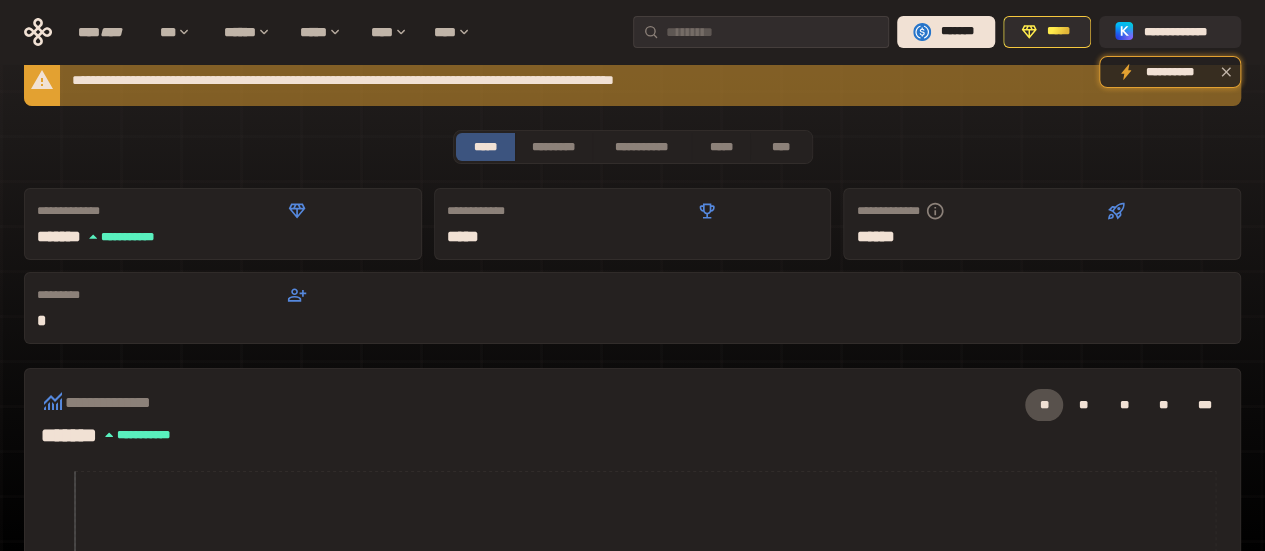 scroll, scrollTop: 0, scrollLeft: 0, axis: both 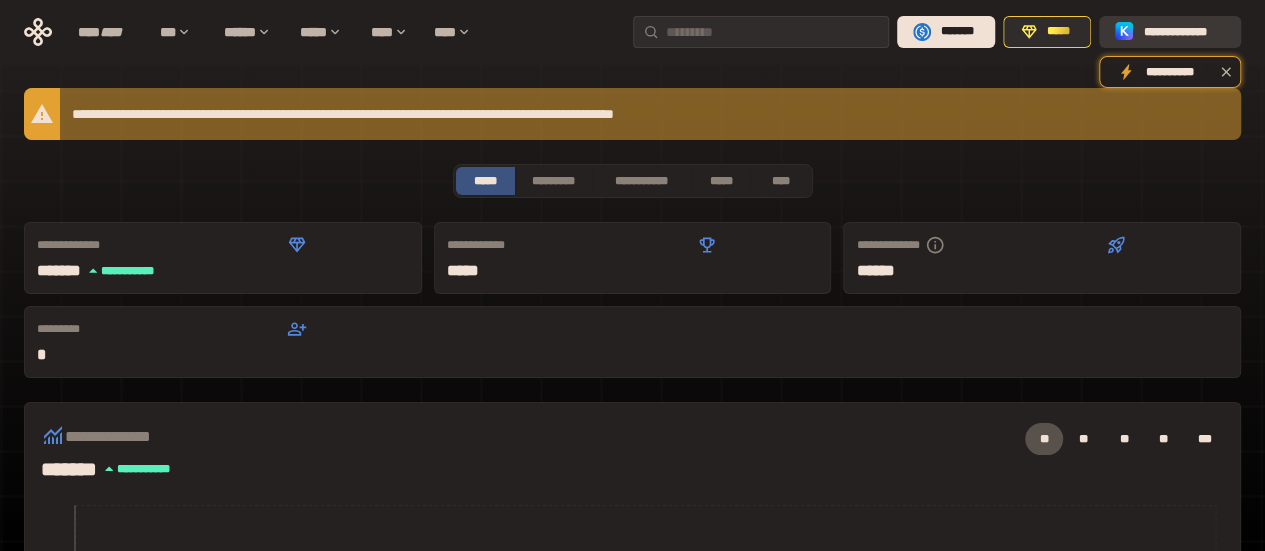 click on "**********" at bounding box center (1184, 32) 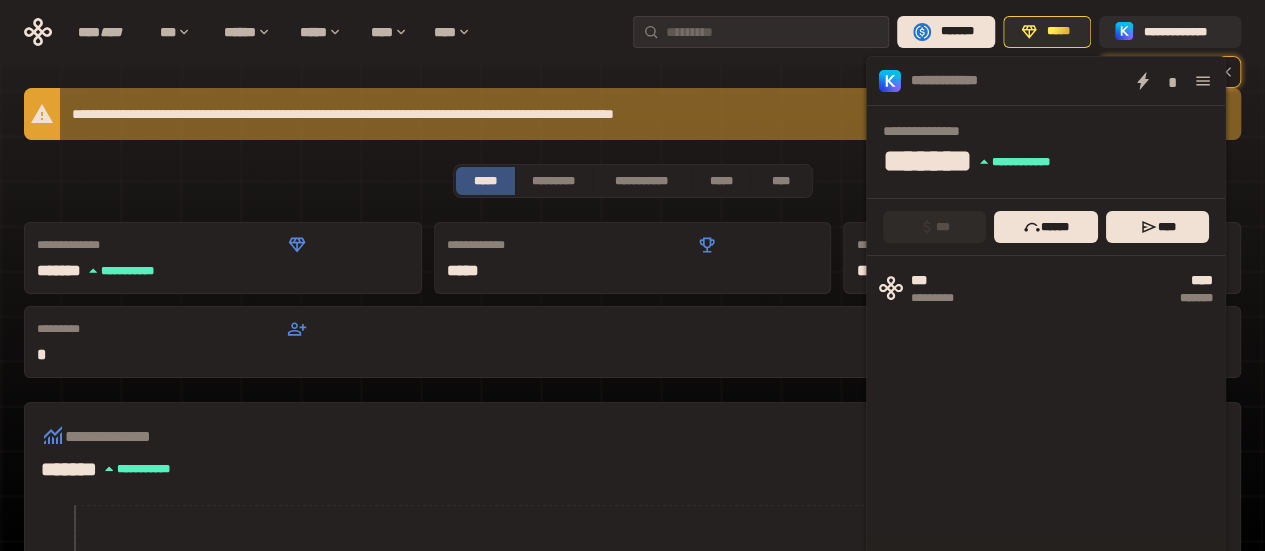 click on "**********" at bounding box center [632, 560] 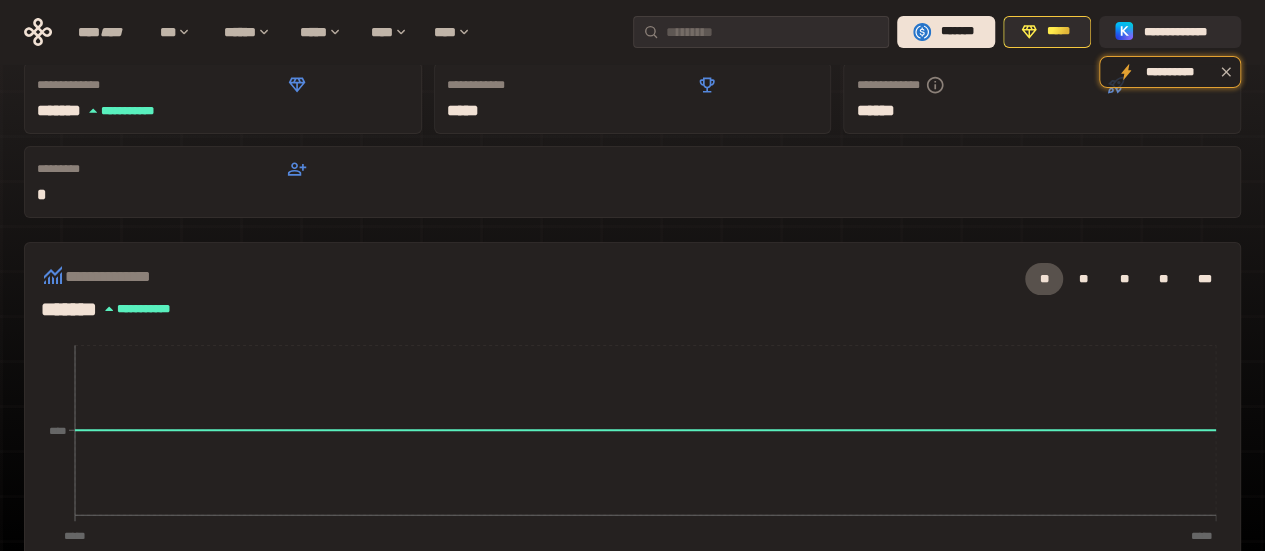 scroll, scrollTop: 100, scrollLeft: 0, axis: vertical 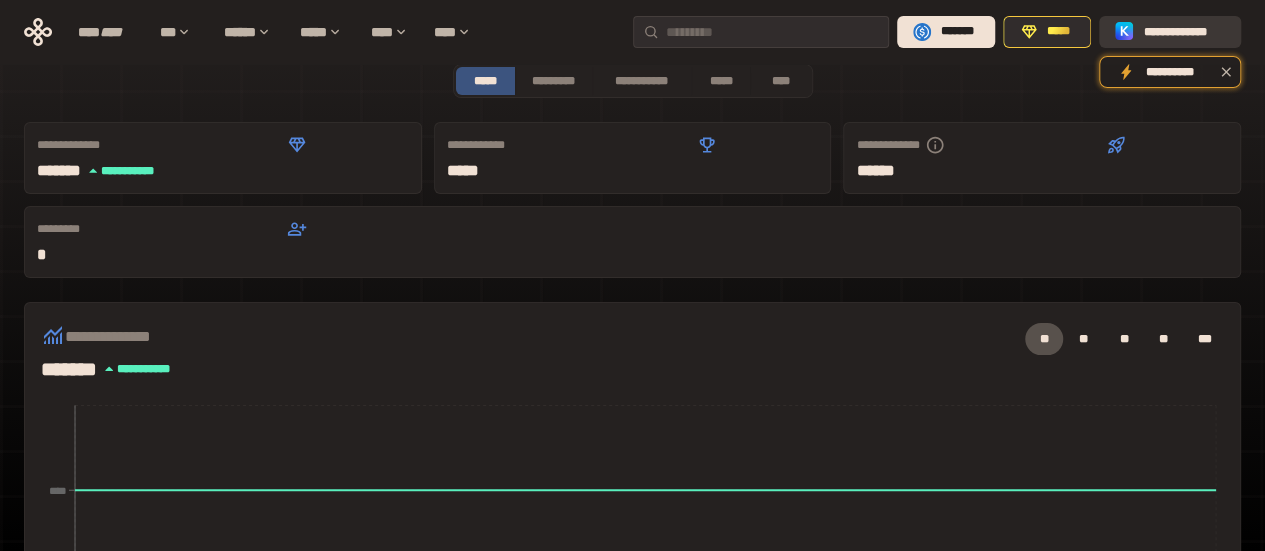 click on "**********" at bounding box center (1184, 32) 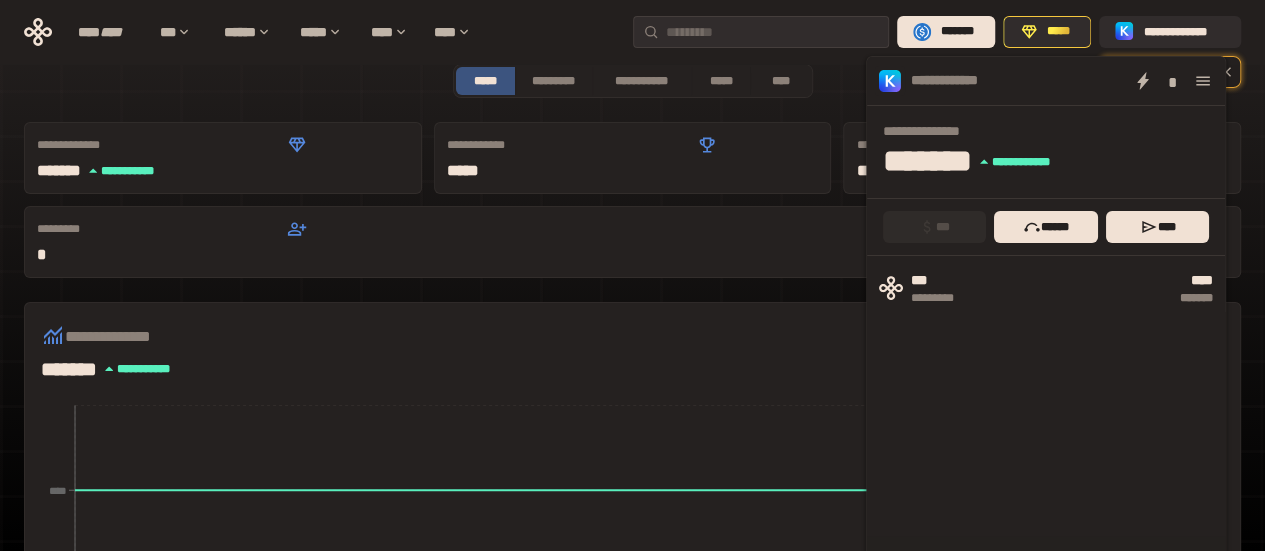 click 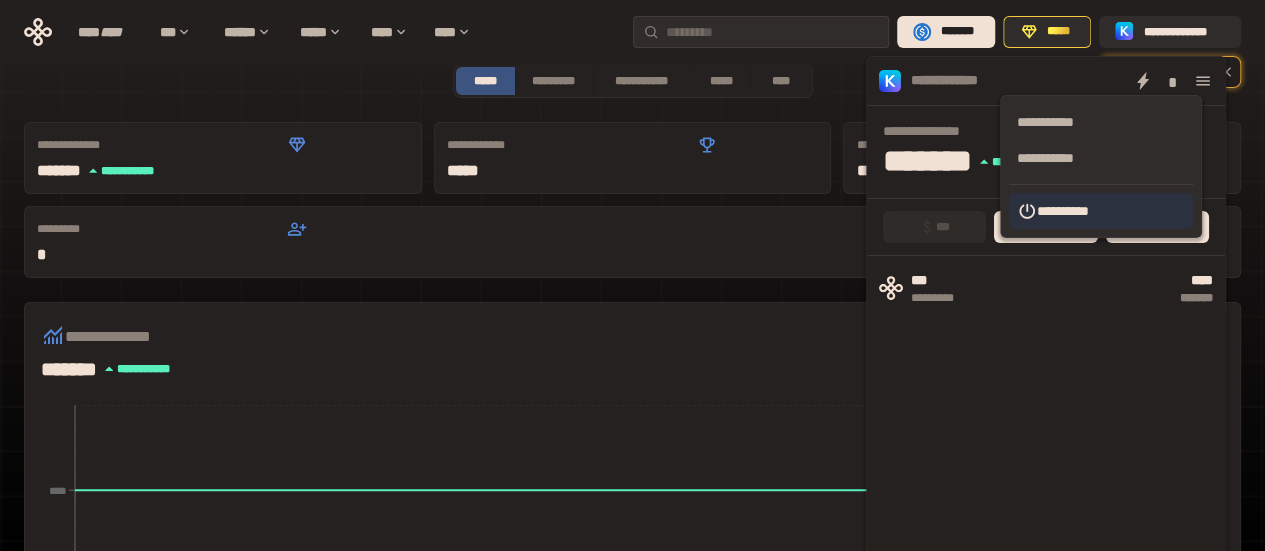 click on "**********" at bounding box center [1101, 211] 